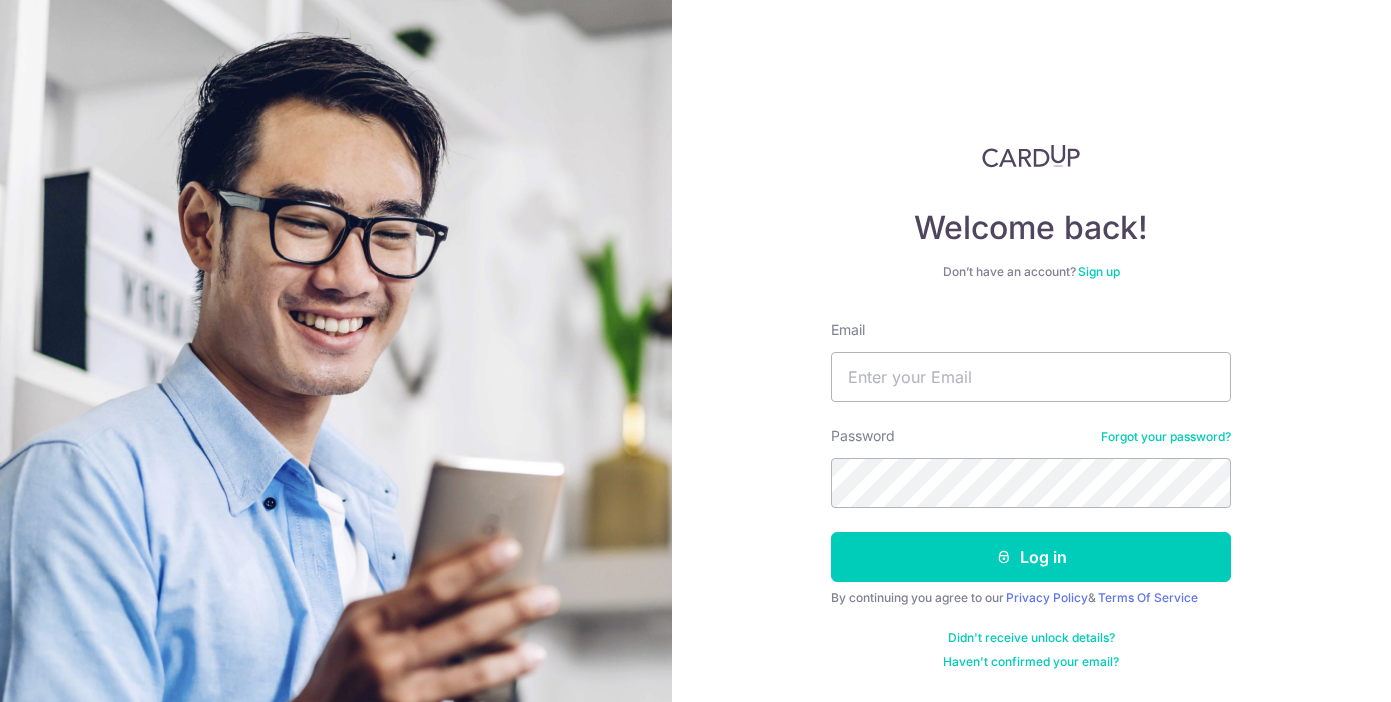 scroll, scrollTop: 0, scrollLeft: 0, axis: both 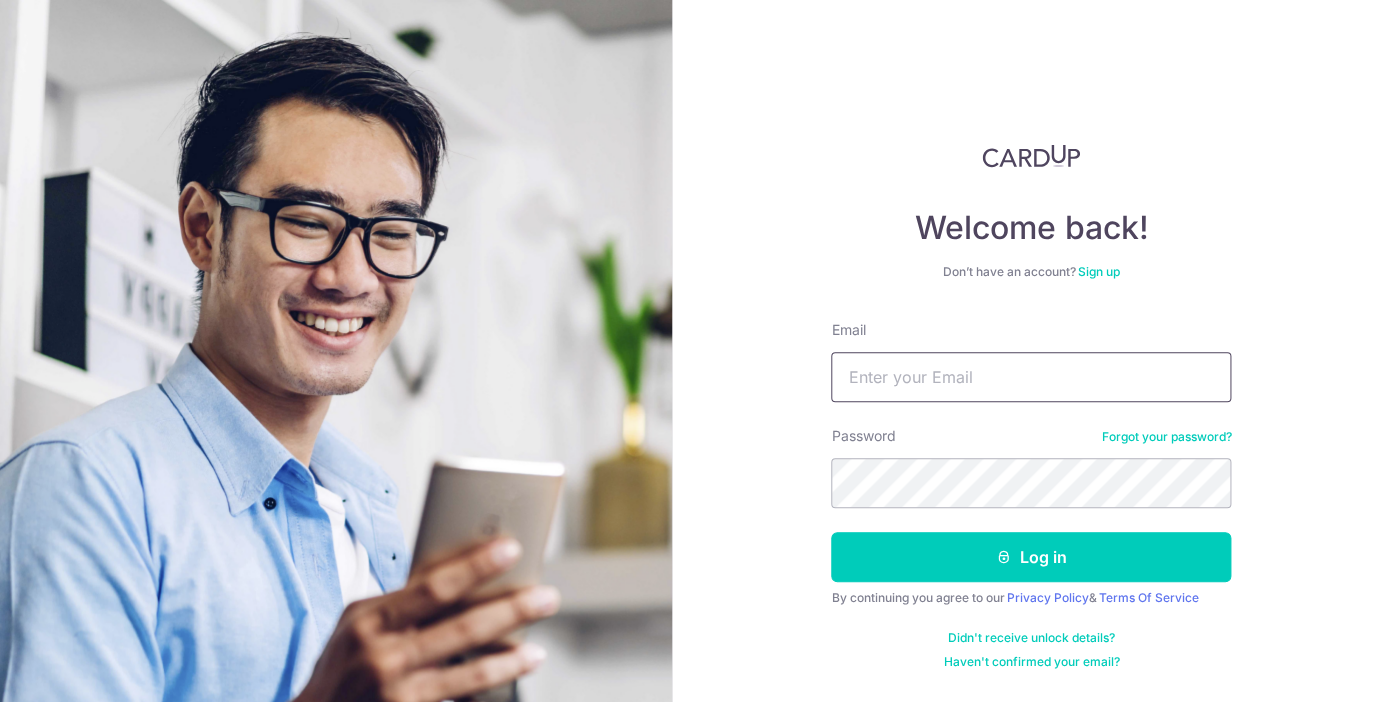 click on "Email" at bounding box center (1031, 377) 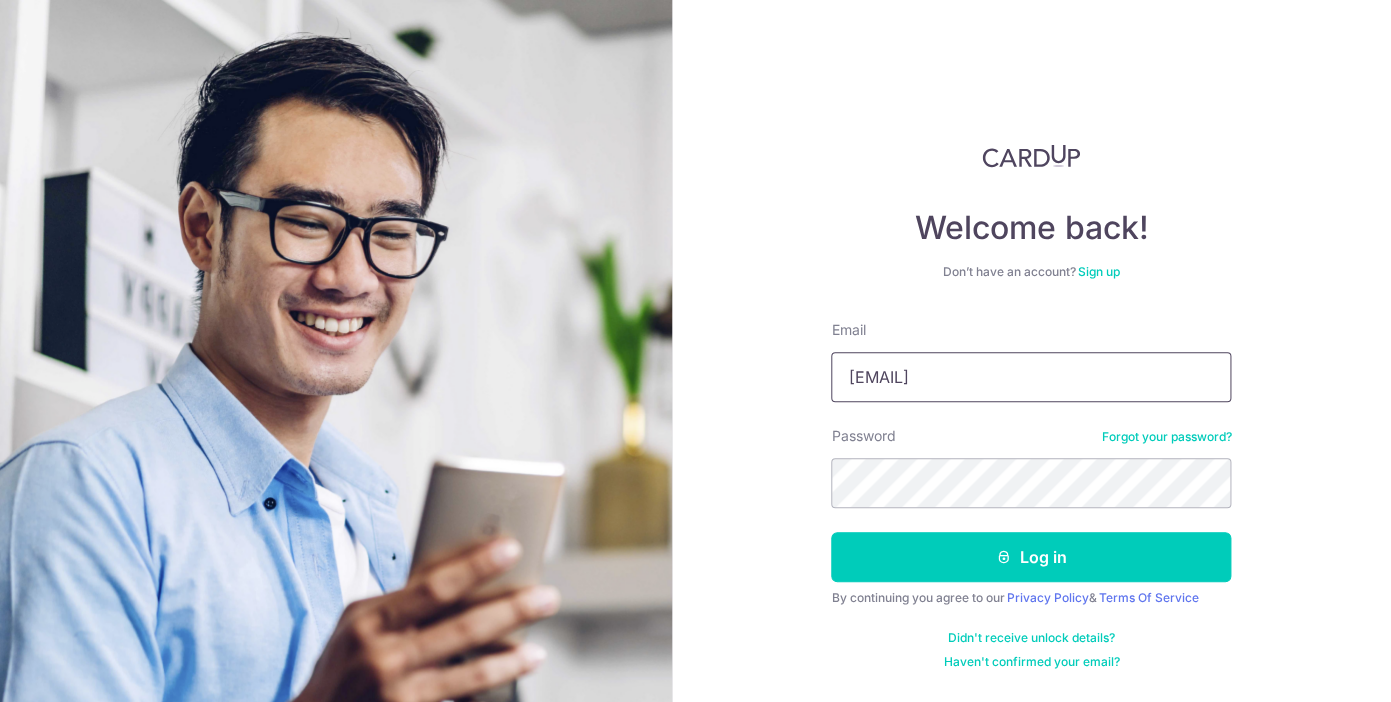 type on "[EMAIL]" 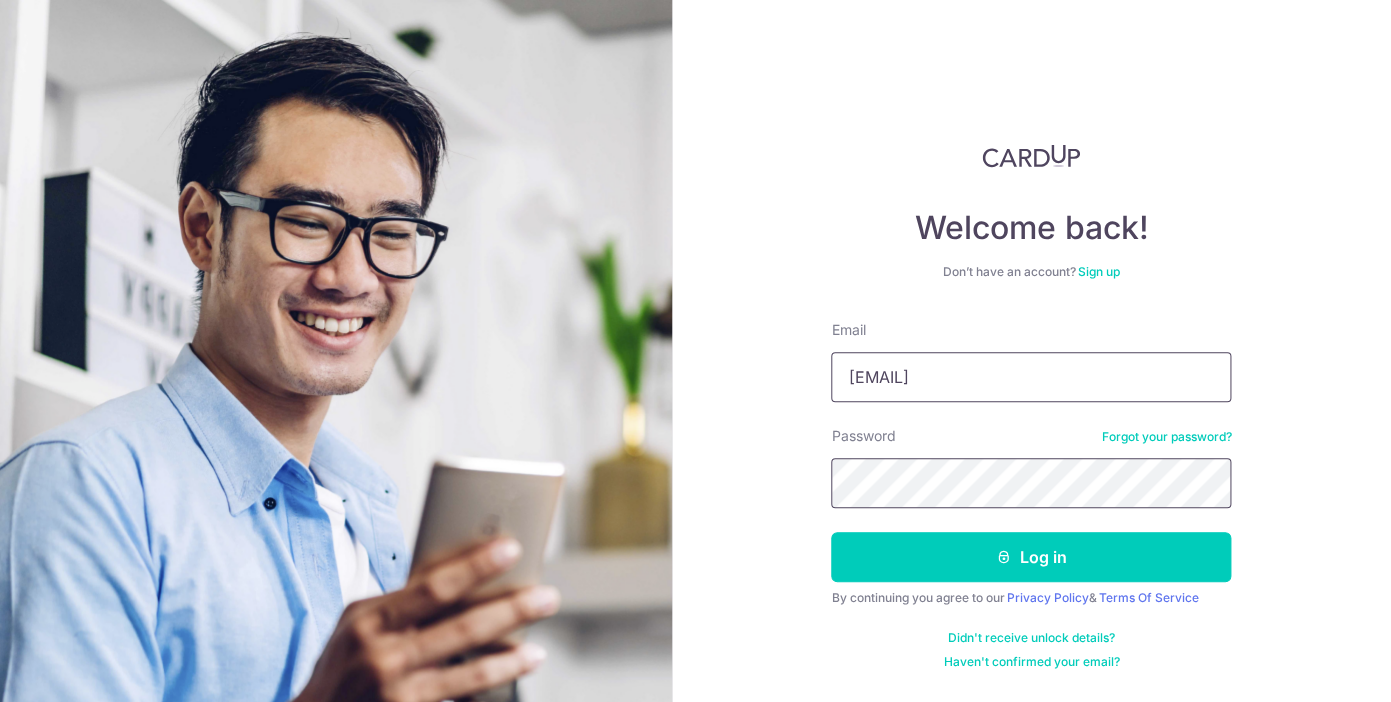 click on "Log in" at bounding box center (1031, 557) 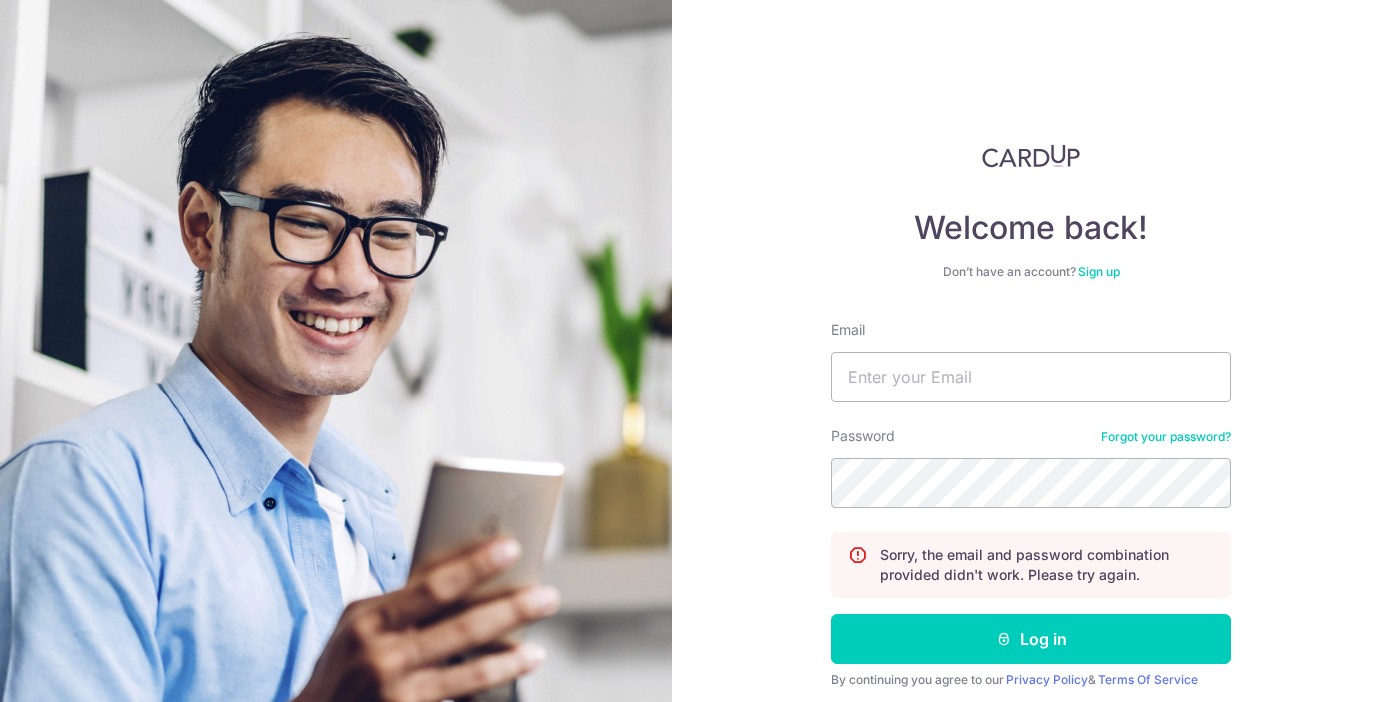 scroll, scrollTop: 0, scrollLeft: 0, axis: both 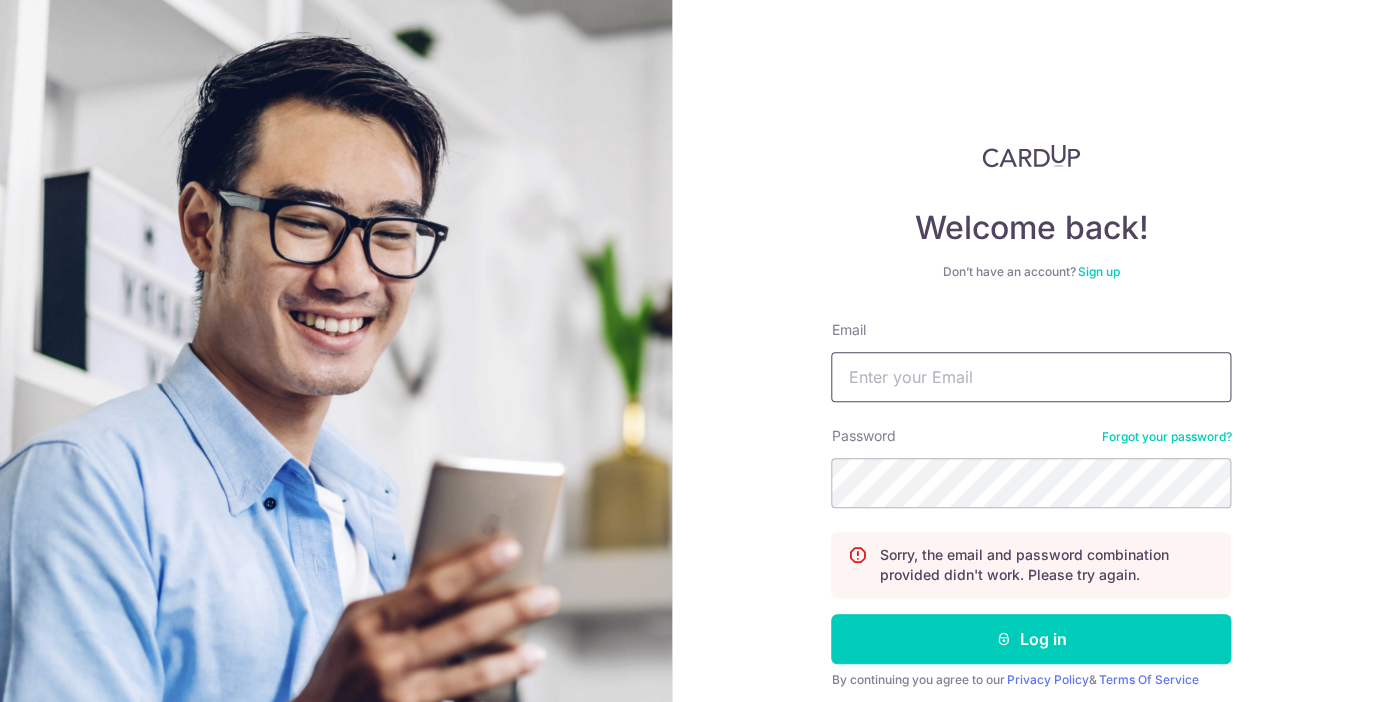click on "Email" at bounding box center (1031, 377) 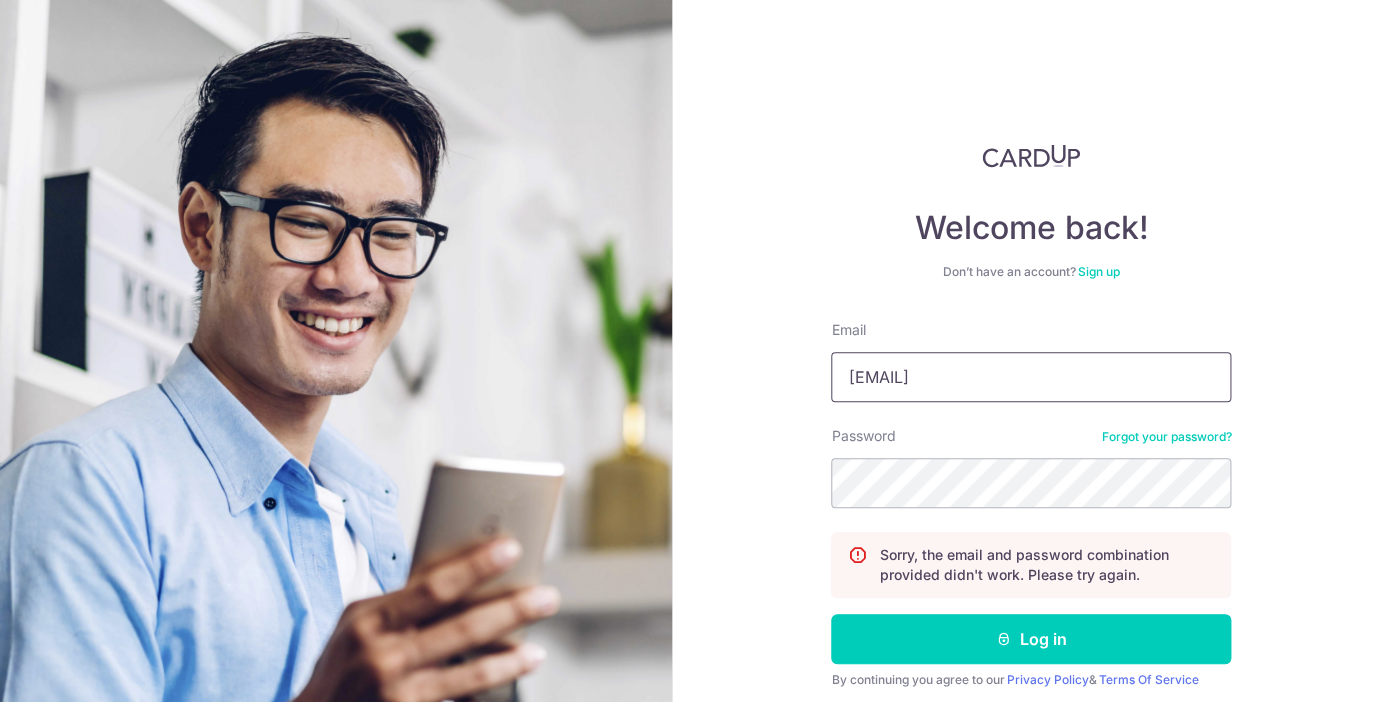type on "[EMAIL]" 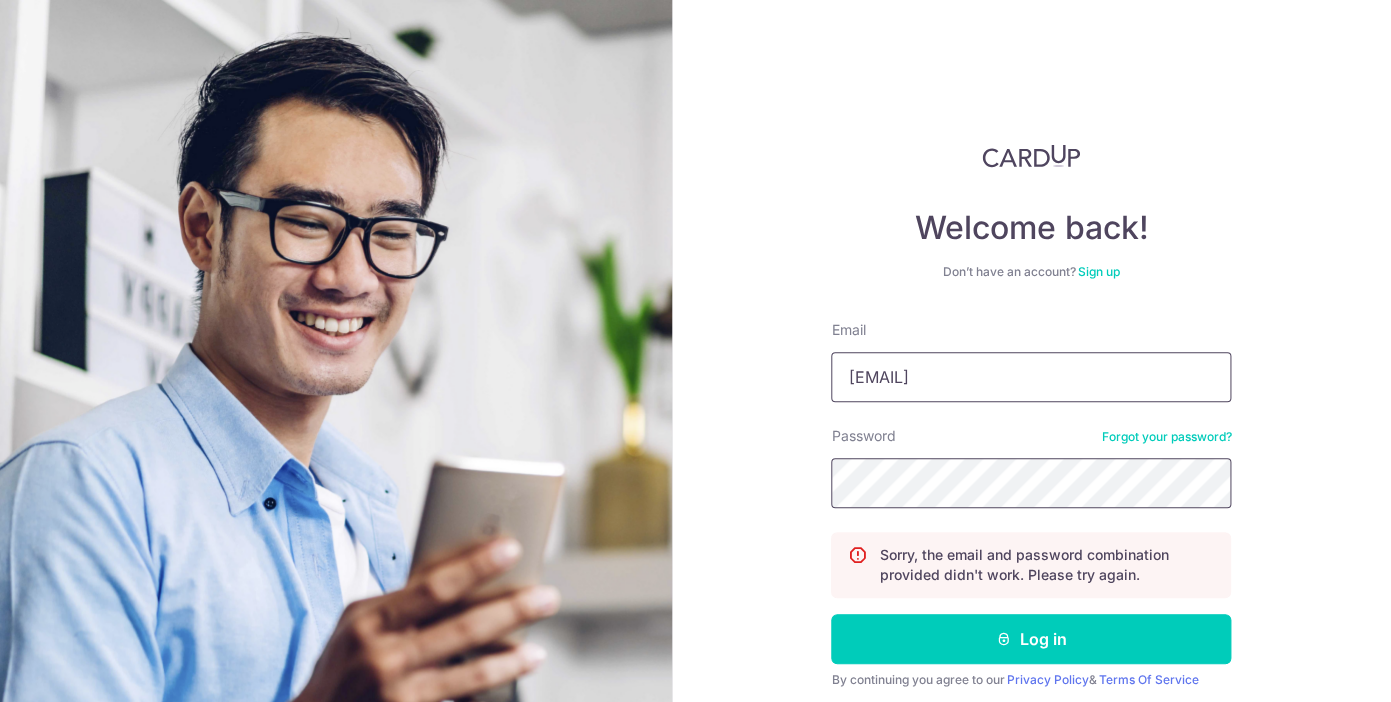 click on "Log in" at bounding box center [1031, 639] 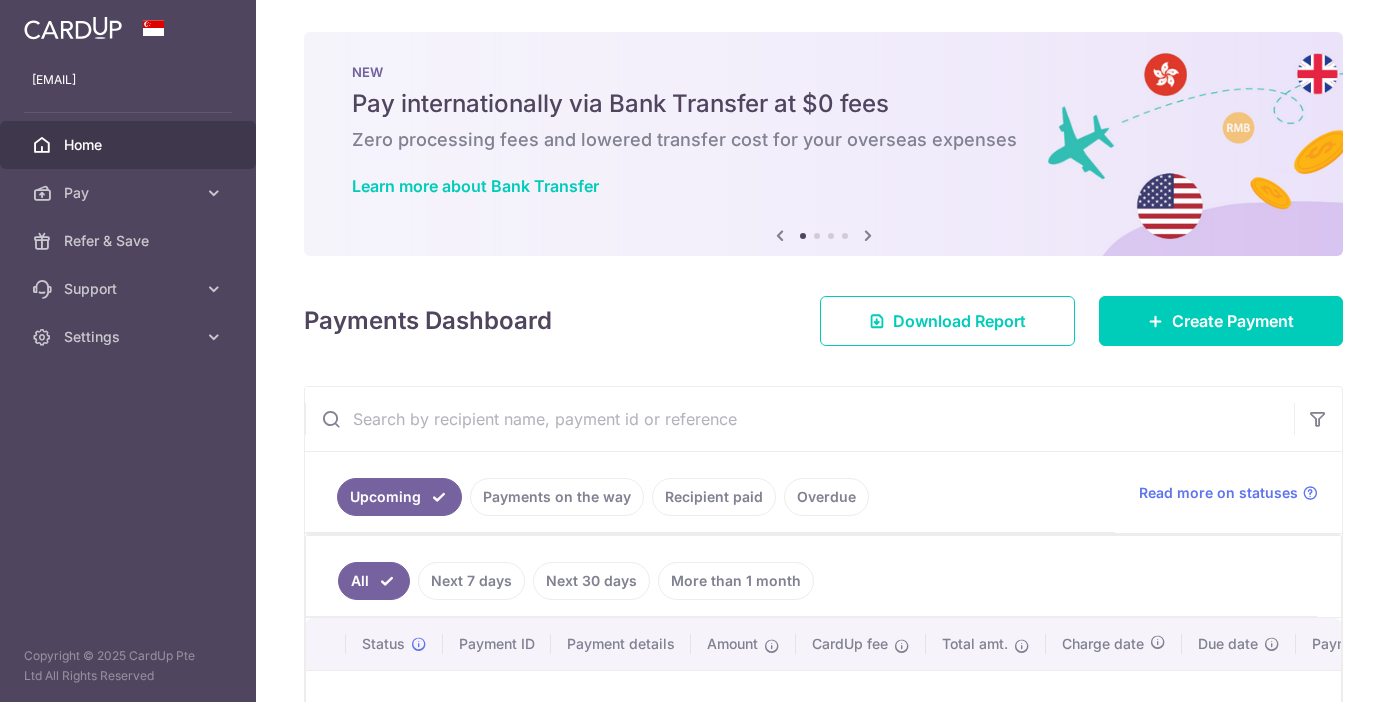 scroll, scrollTop: 0, scrollLeft: 0, axis: both 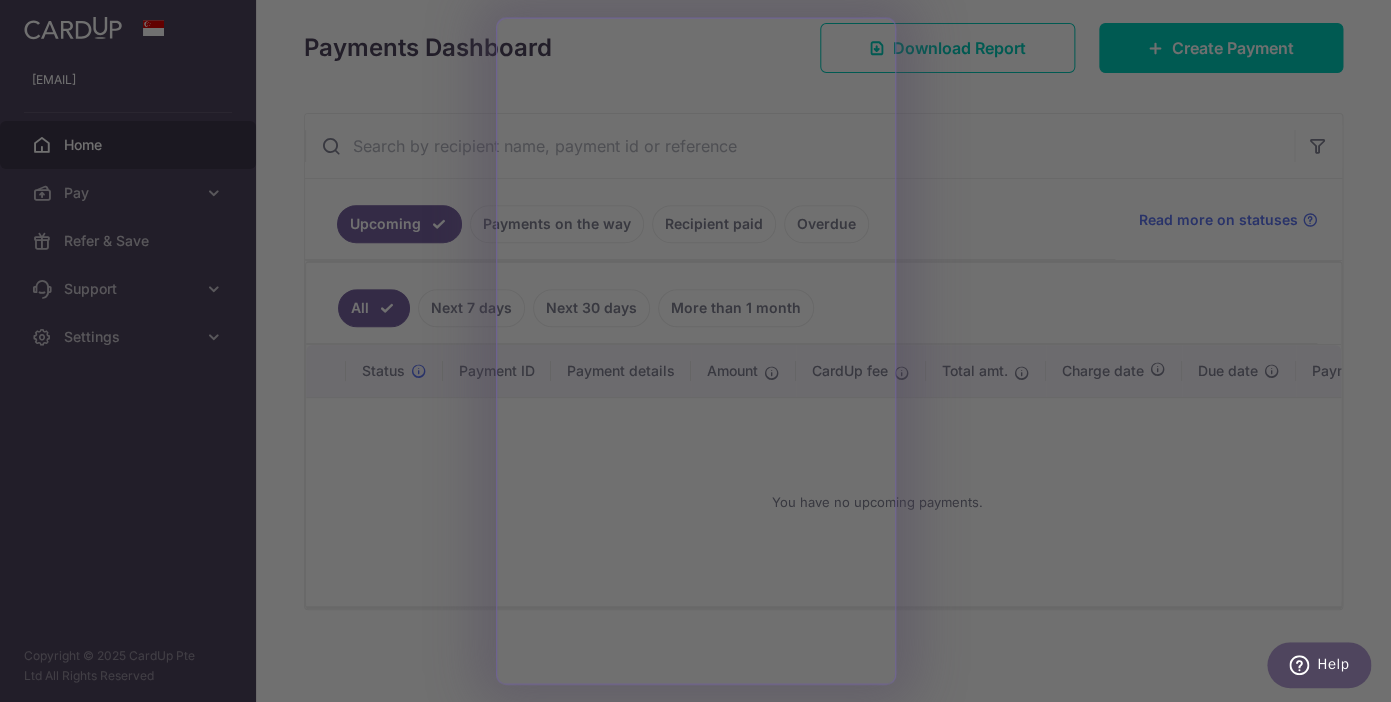 click at bounding box center (702, 354) 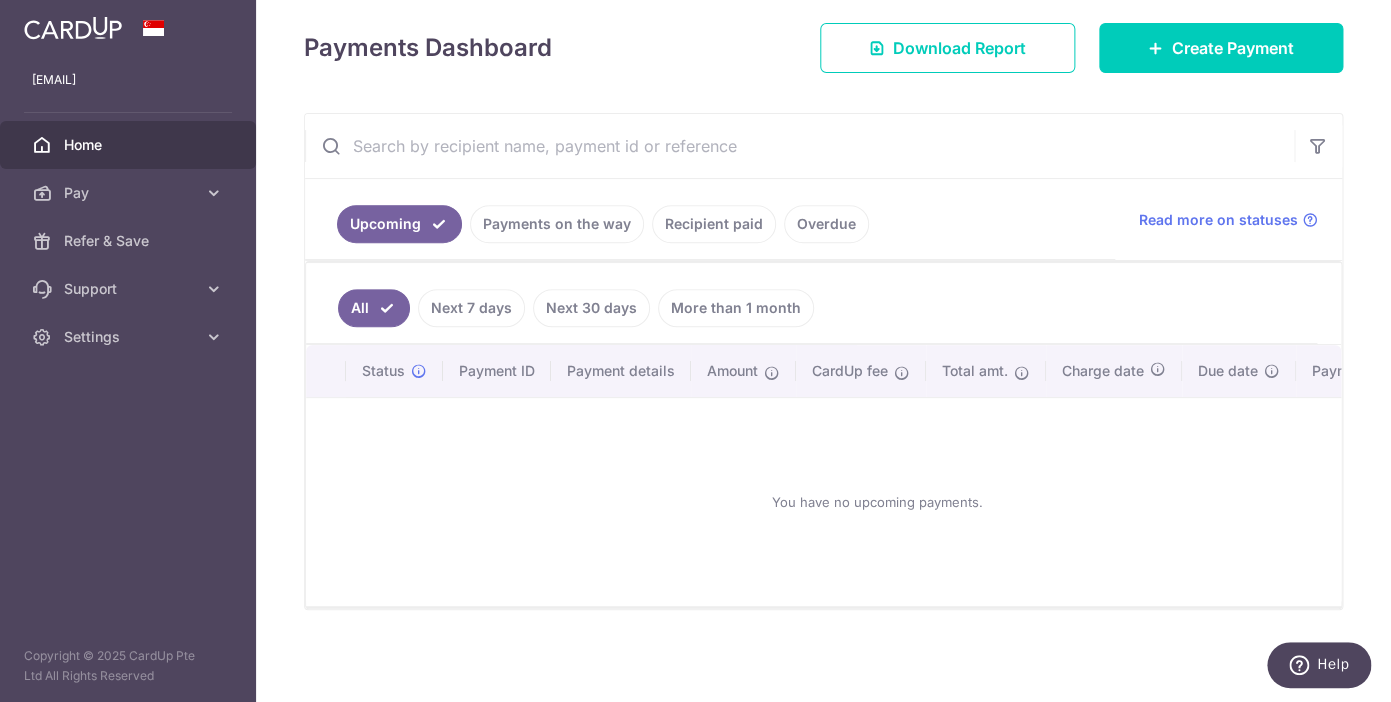 click on "Recipient paid" at bounding box center [714, 224] 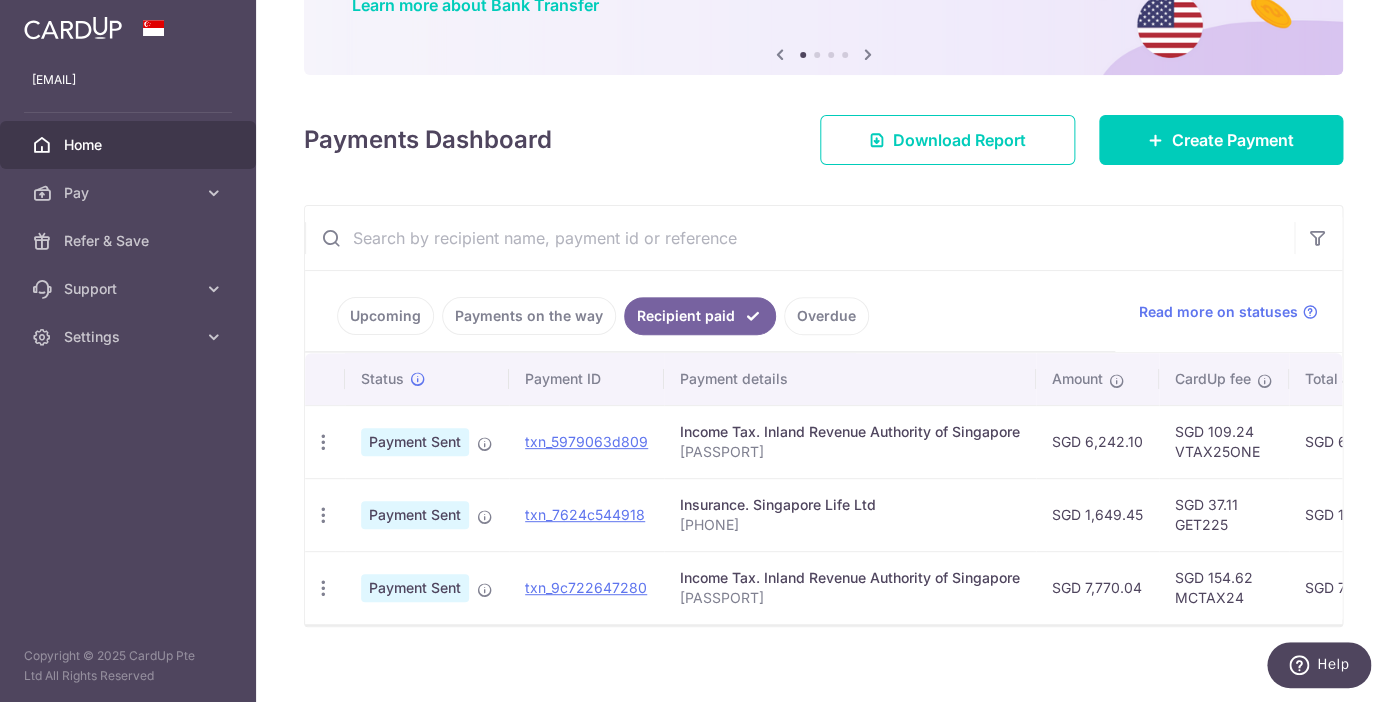 scroll, scrollTop: 200, scrollLeft: 0, axis: vertical 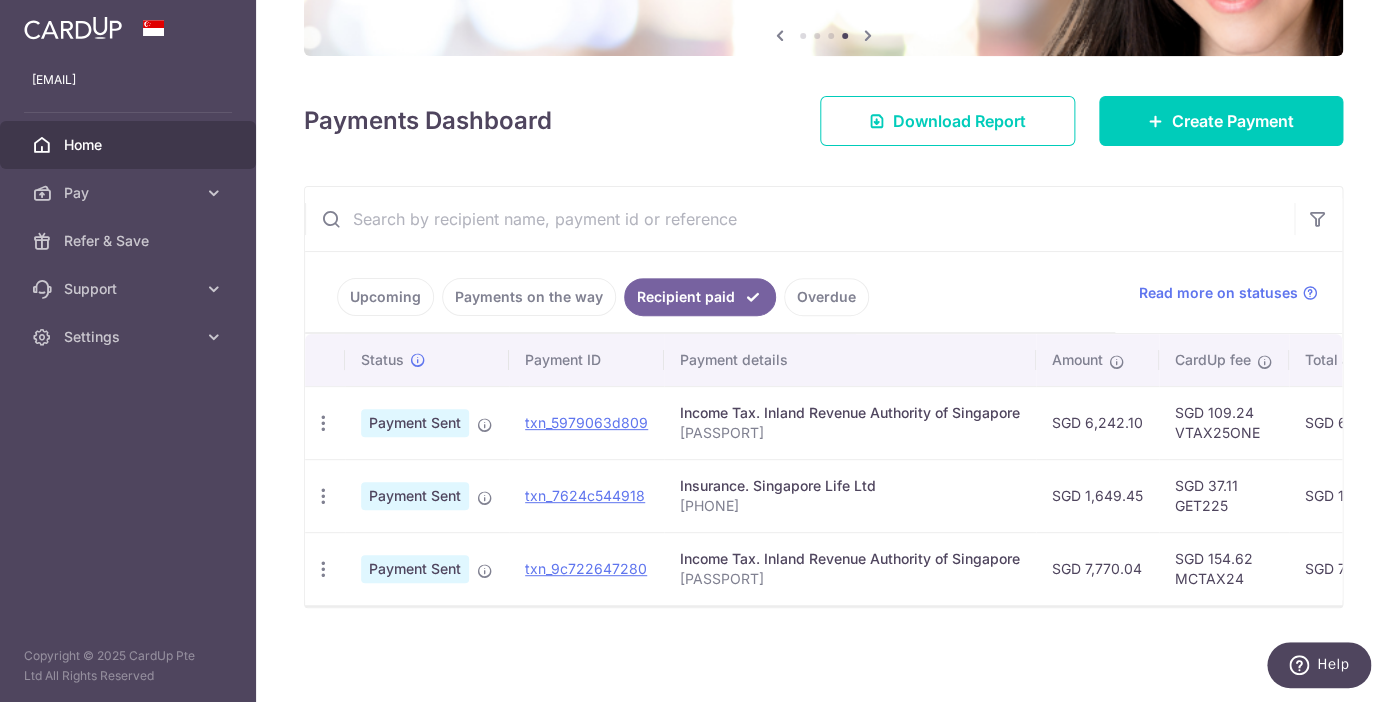 drag, startPoint x: 749, startPoint y: 504, endPoint x: 677, endPoint y: 501, distance: 72.06247 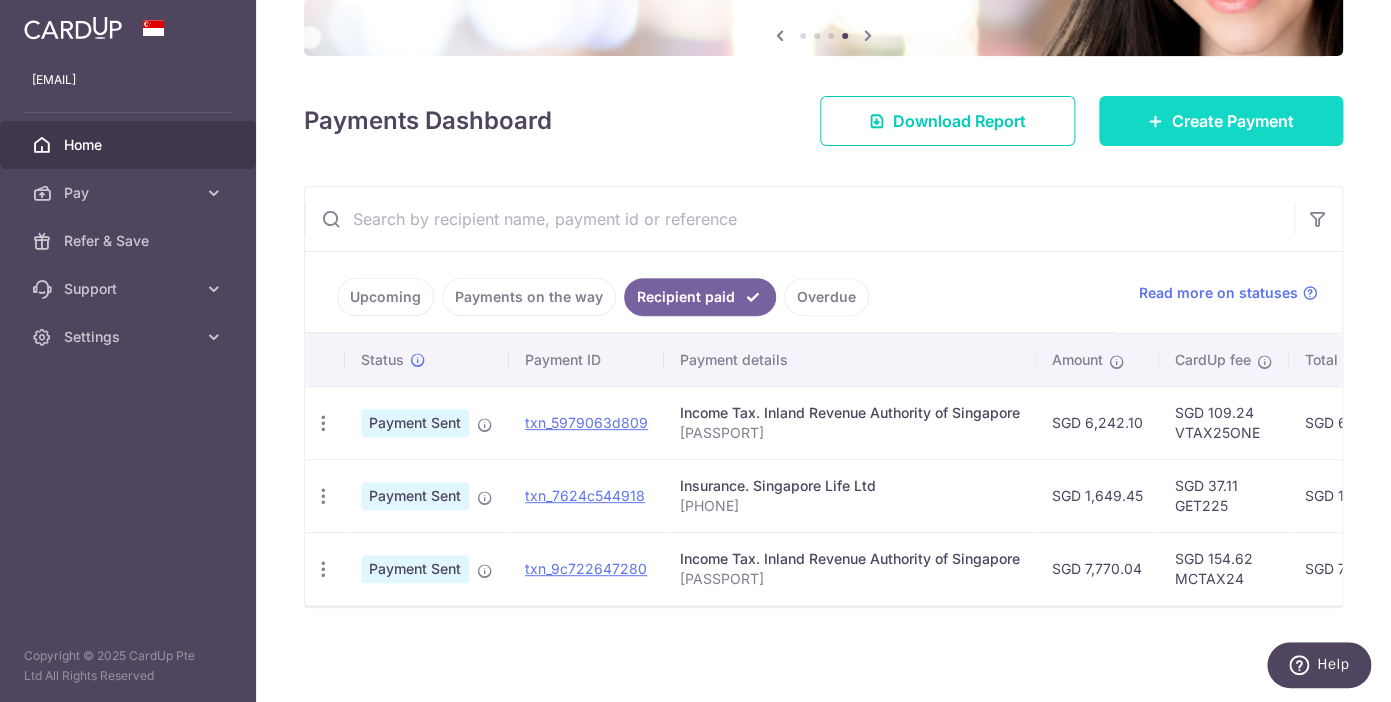 click on "Create Payment" at bounding box center (1221, 121) 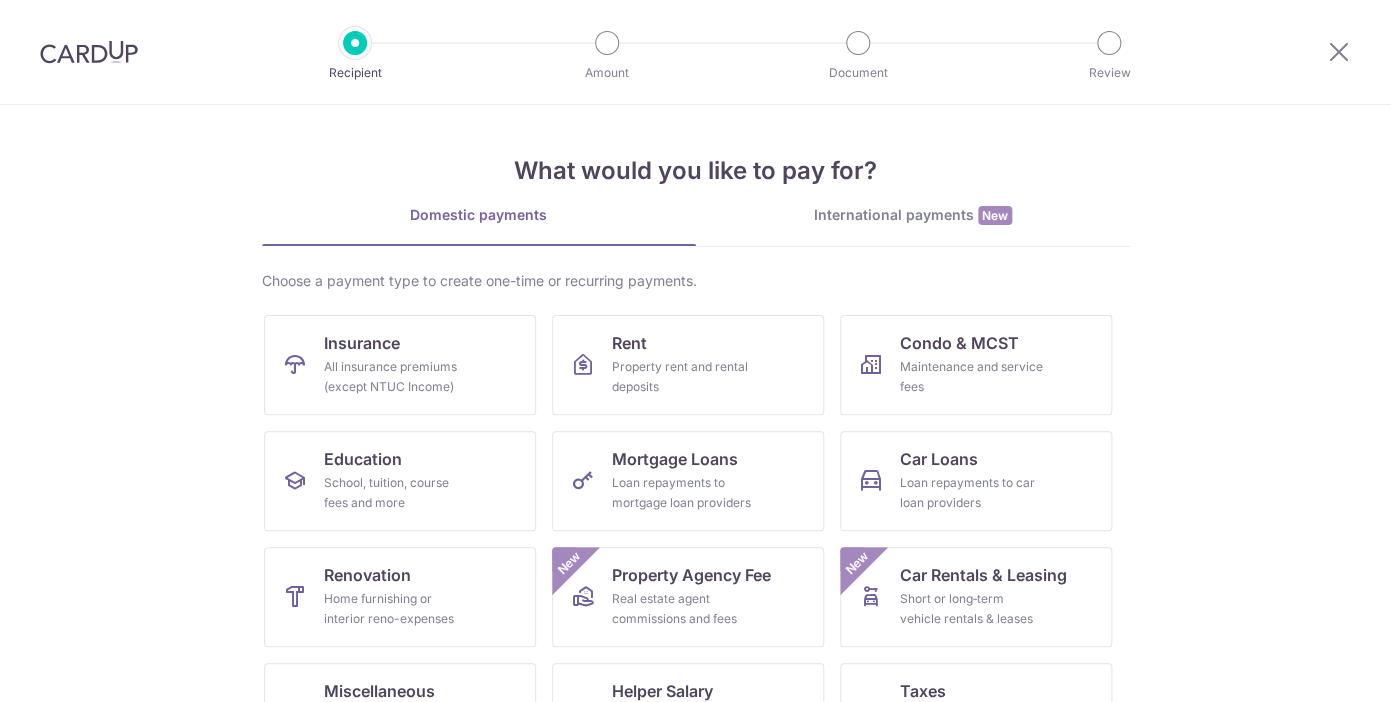 scroll, scrollTop: 0, scrollLeft: 0, axis: both 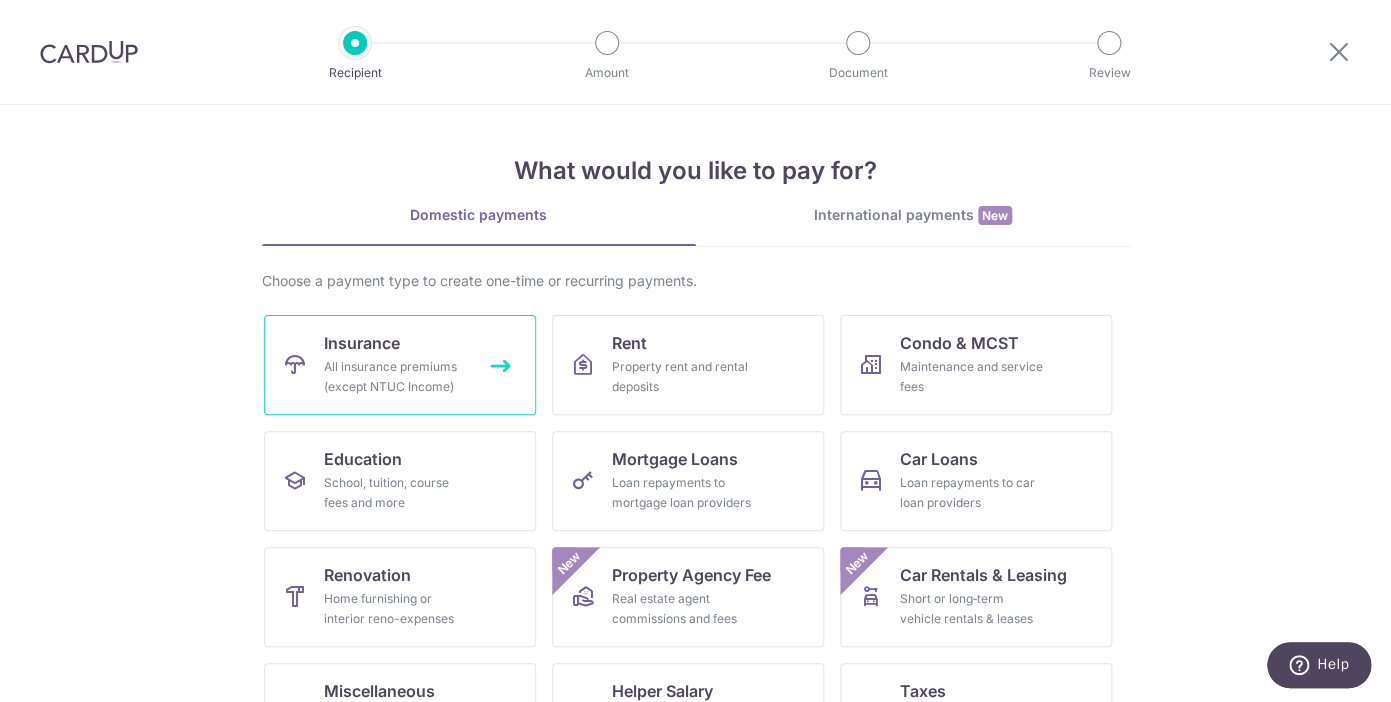 click on "Insurance All insurance premiums (except NTUC Income)" at bounding box center [400, 365] 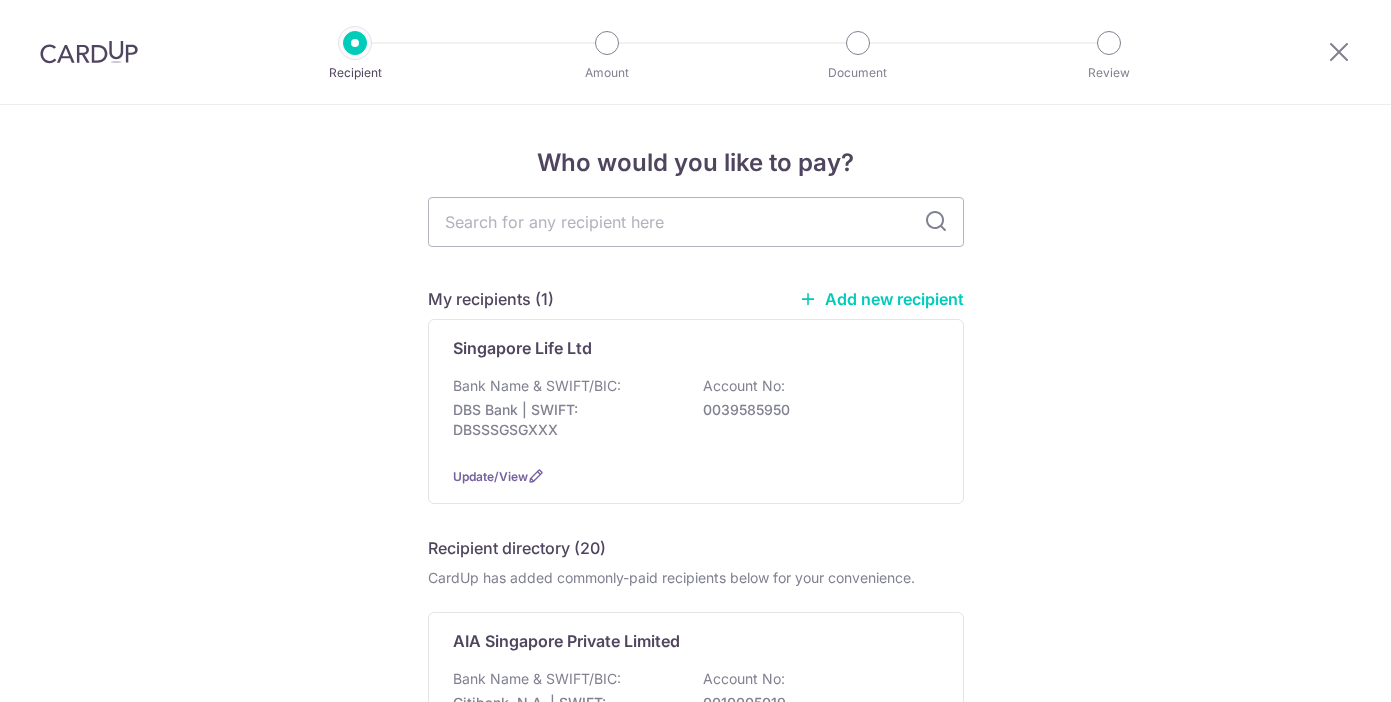 scroll, scrollTop: 0, scrollLeft: 0, axis: both 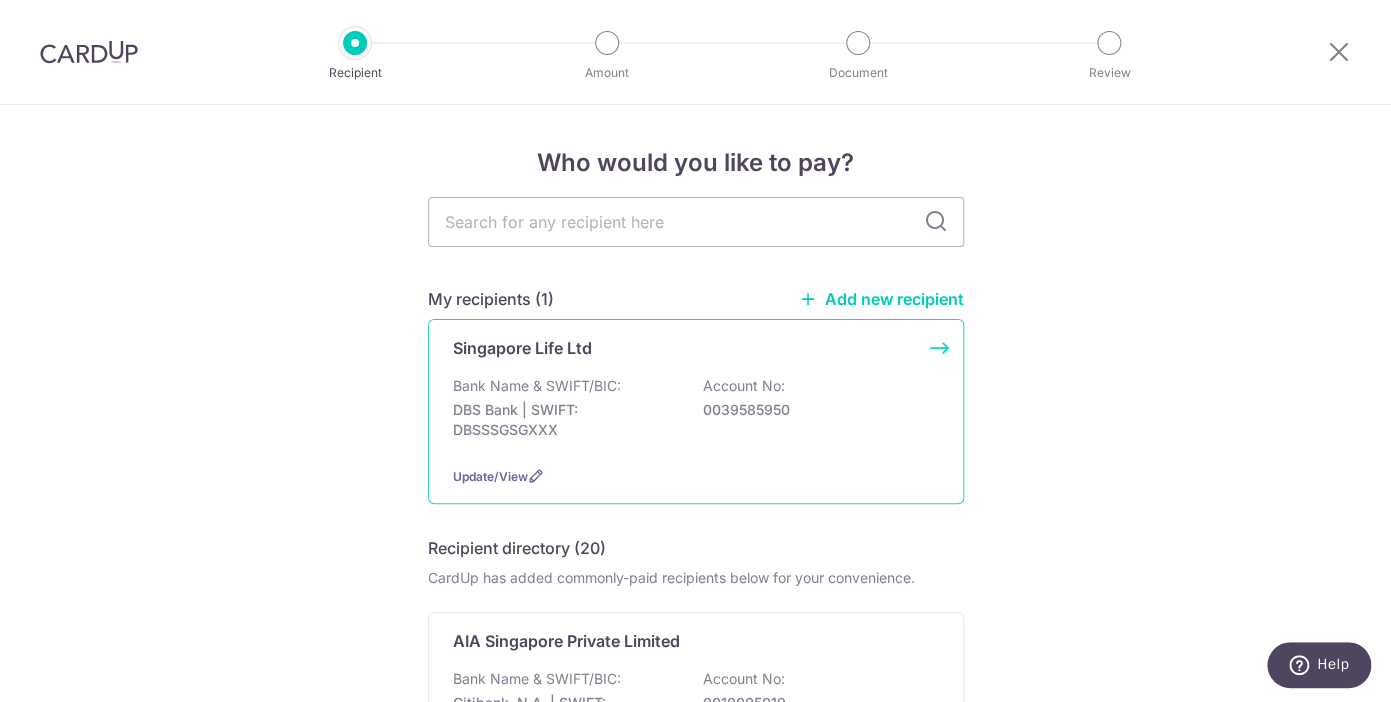 click on "Singapore Life Ltd
Bank Name & SWIFT/BIC:
DBS Bank | SWIFT: DBSSSGSGXXX
Account No:
0039585950
Update/View" at bounding box center [696, 411] 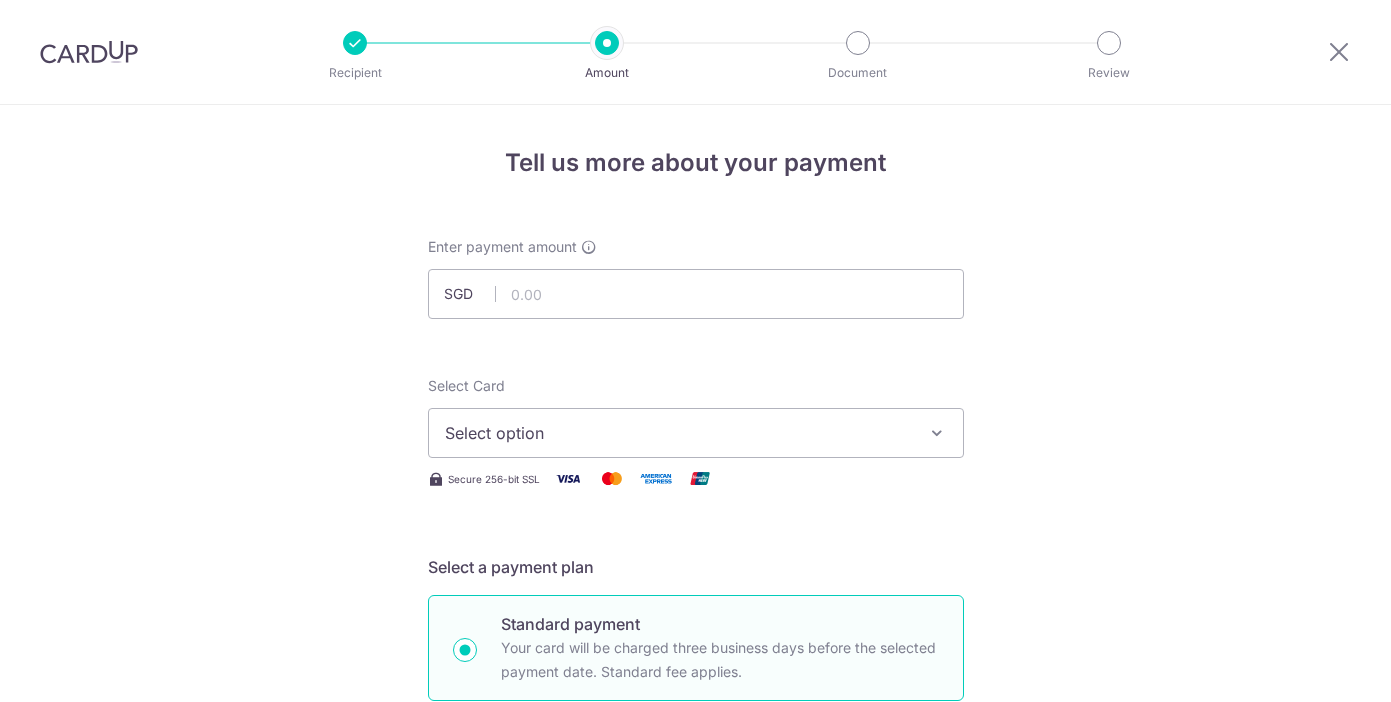 scroll, scrollTop: 0, scrollLeft: 0, axis: both 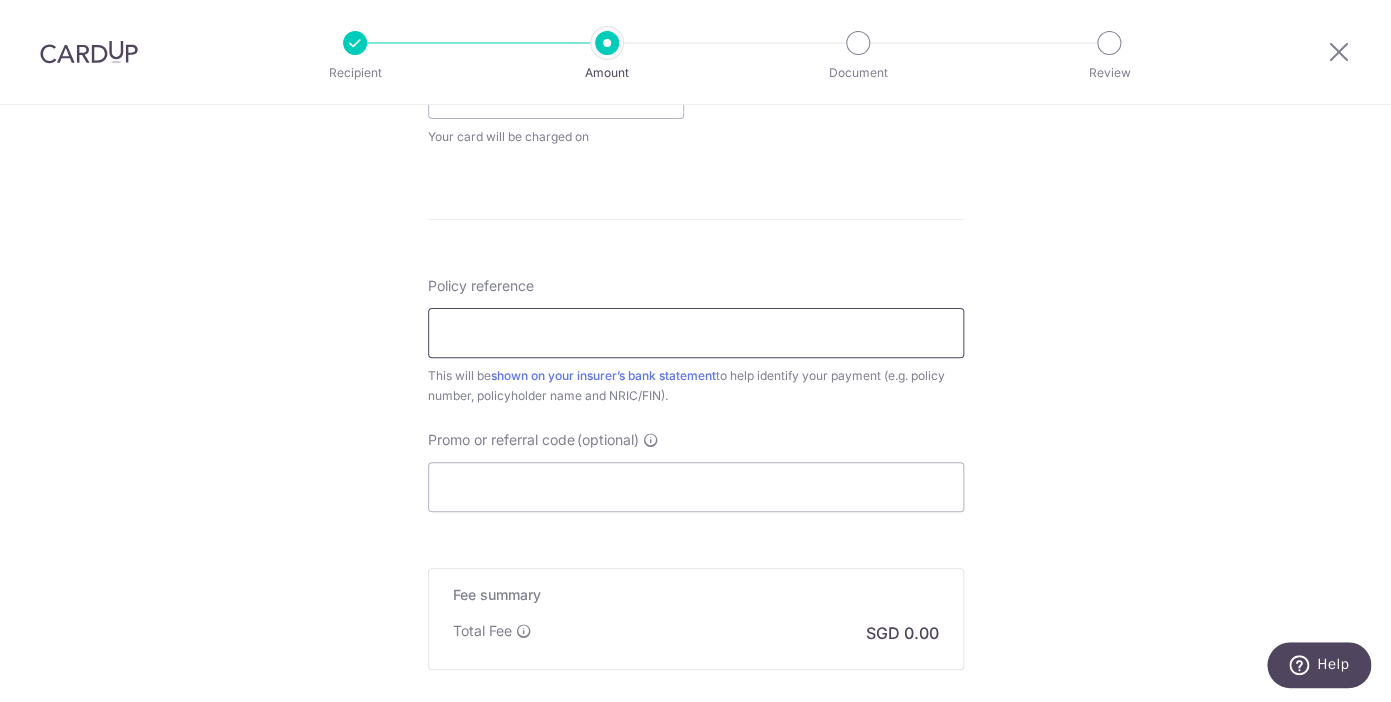 click on "Policy reference" at bounding box center [696, 333] 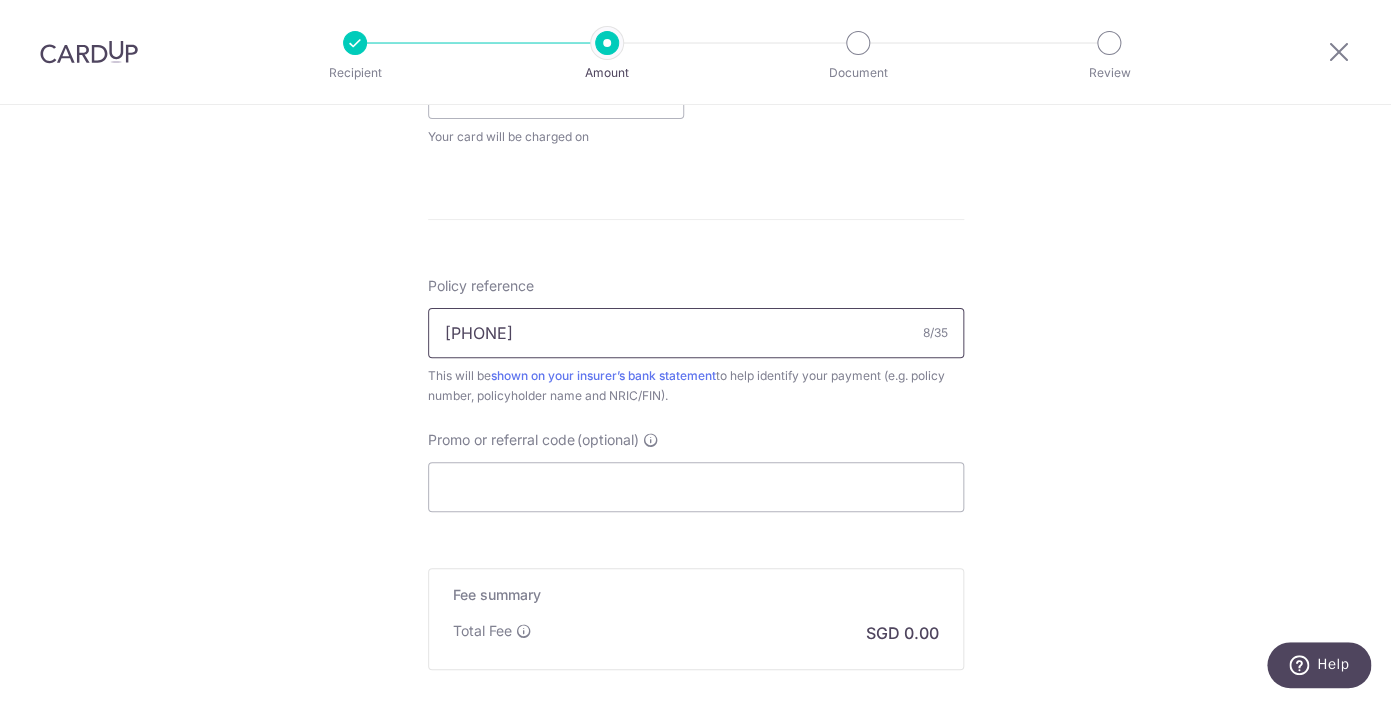 scroll, scrollTop: 0, scrollLeft: 0, axis: both 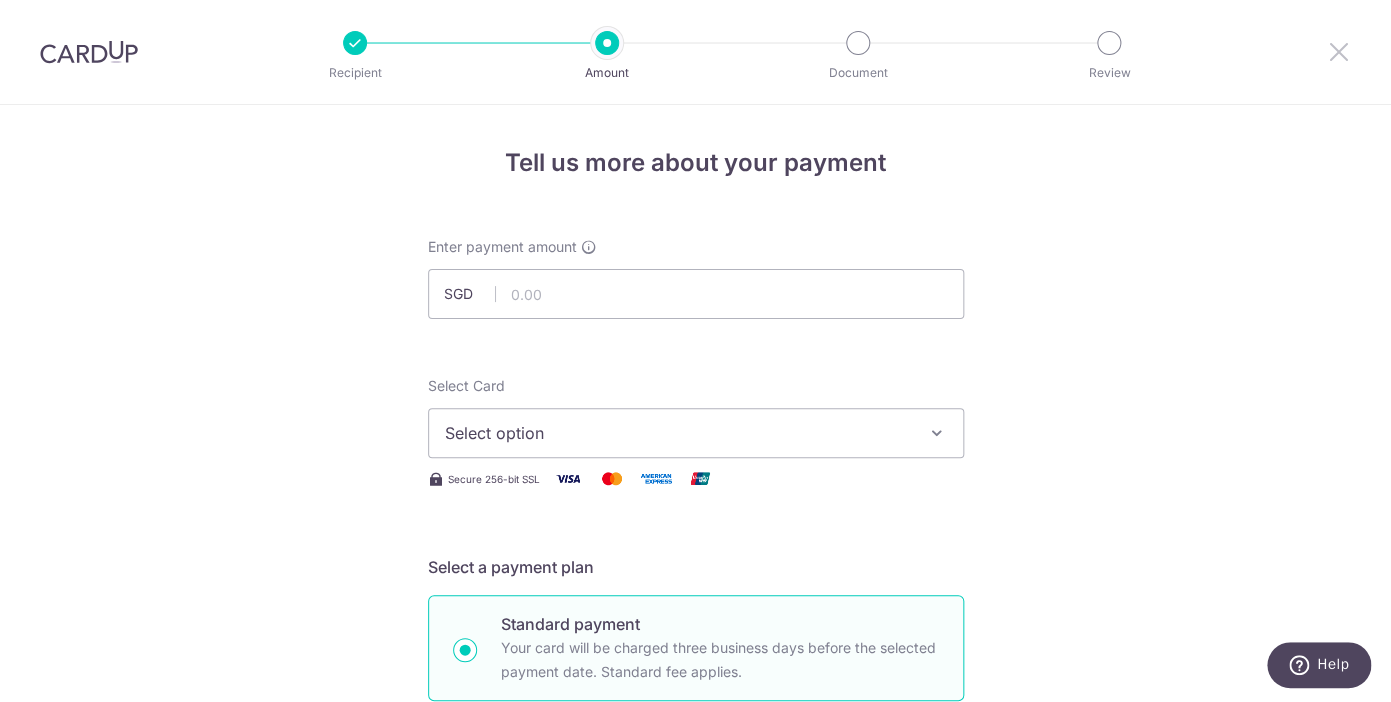 type on "82269547" 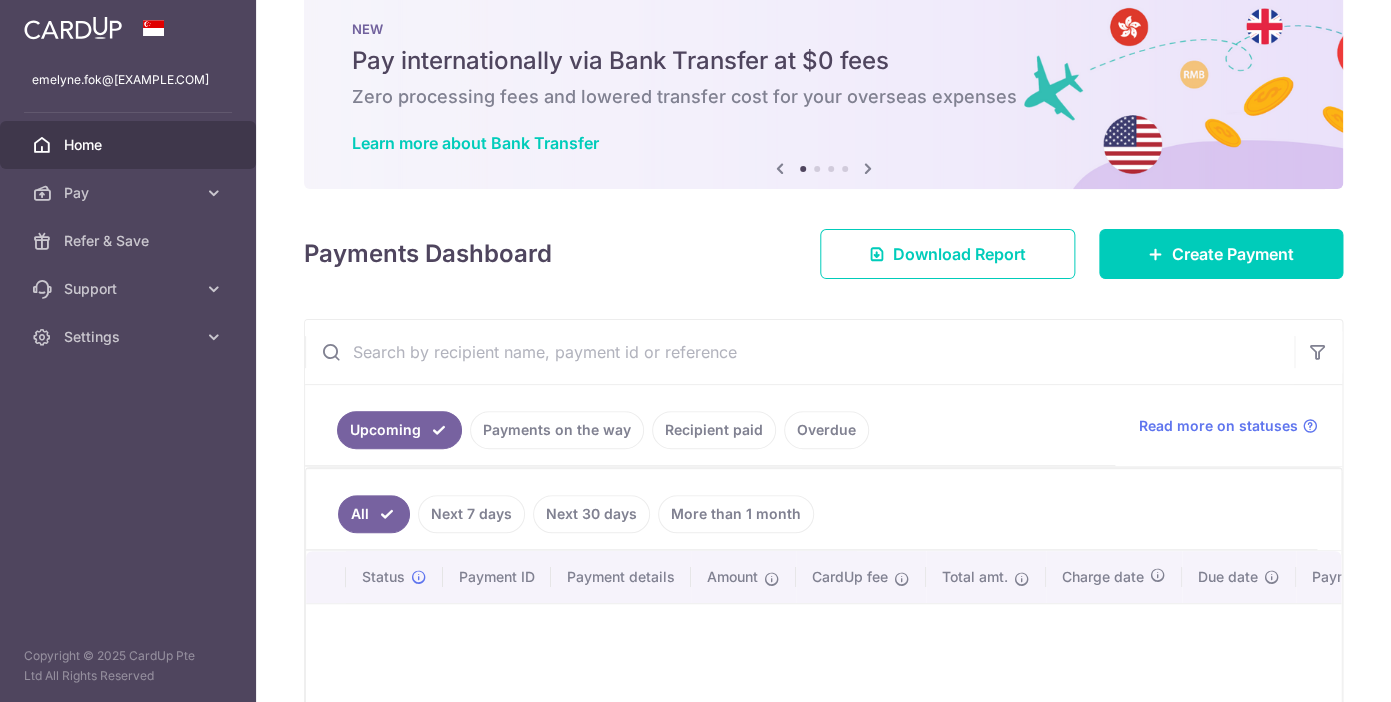 scroll, scrollTop: 30, scrollLeft: 0, axis: vertical 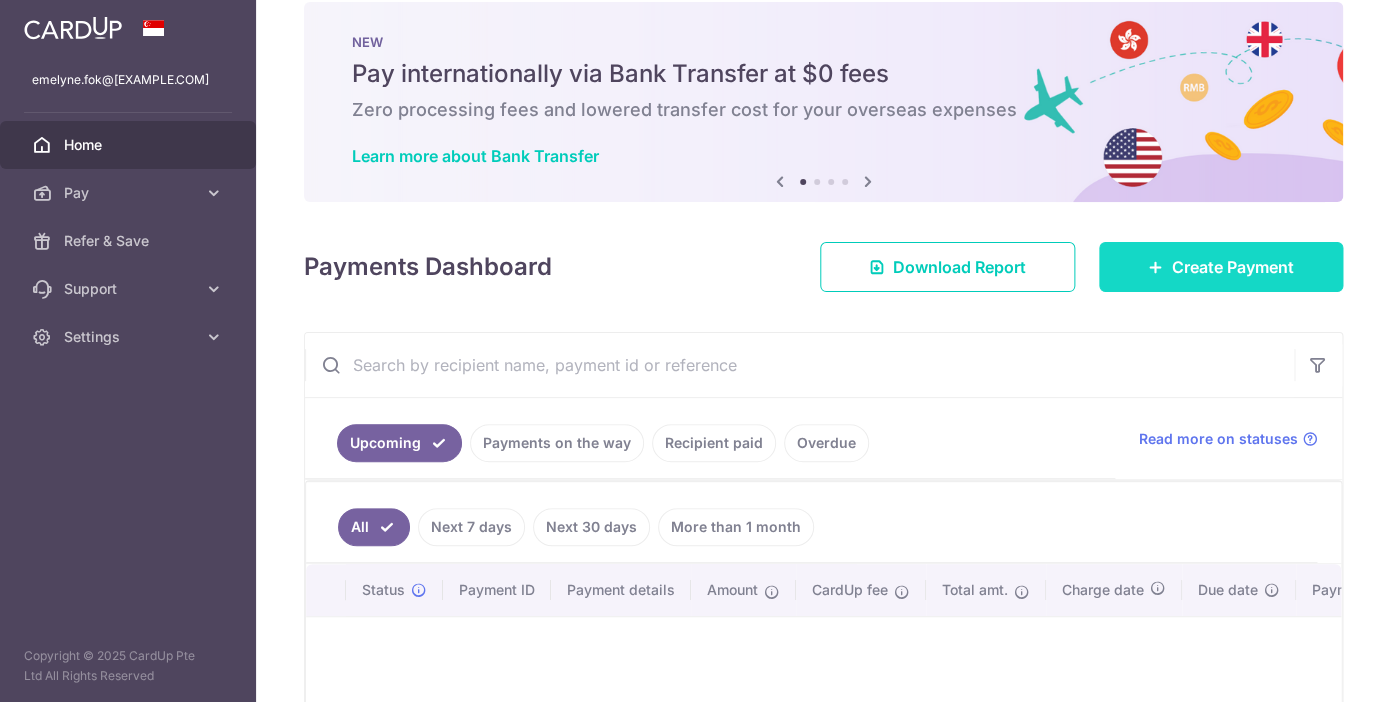 click on "Create Payment" at bounding box center (1233, 267) 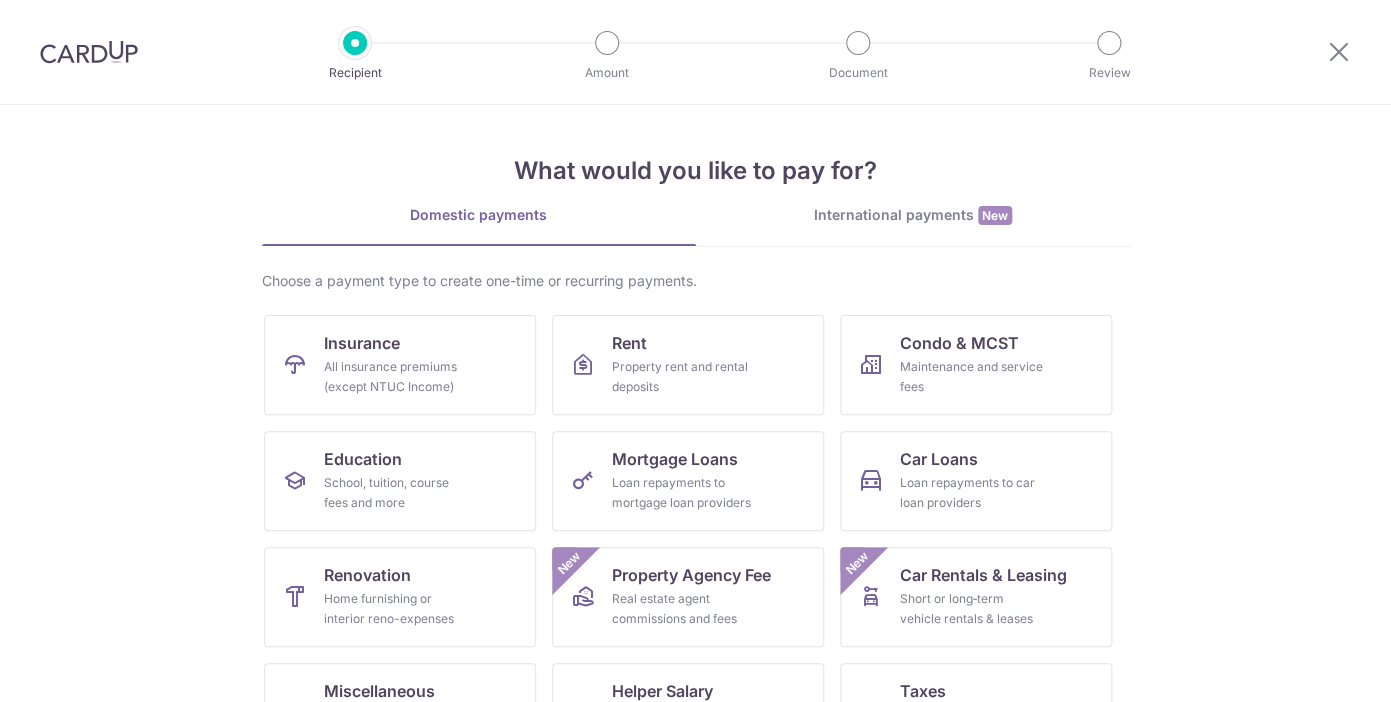 scroll, scrollTop: 23, scrollLeft: 0, axis: vertical 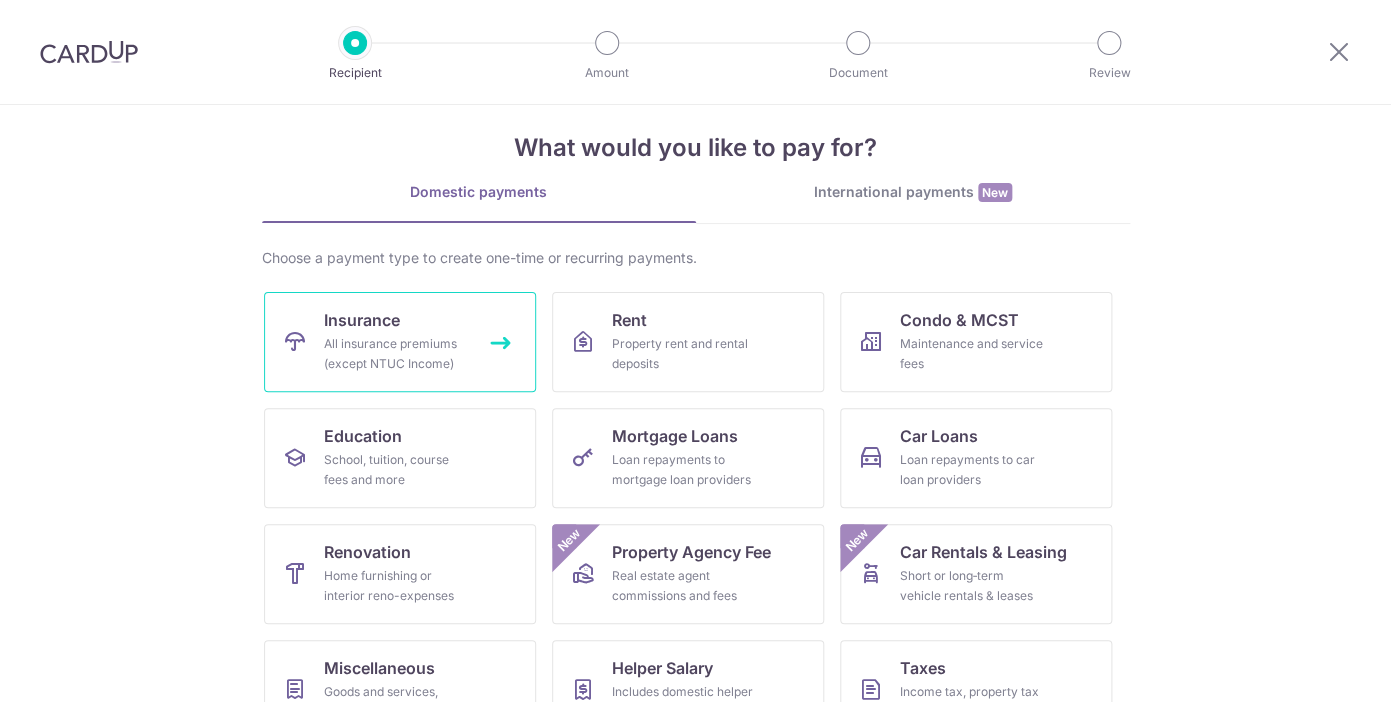 click on "All insurance premiums (except NTUC Income)" at bounding box center (396, 354) 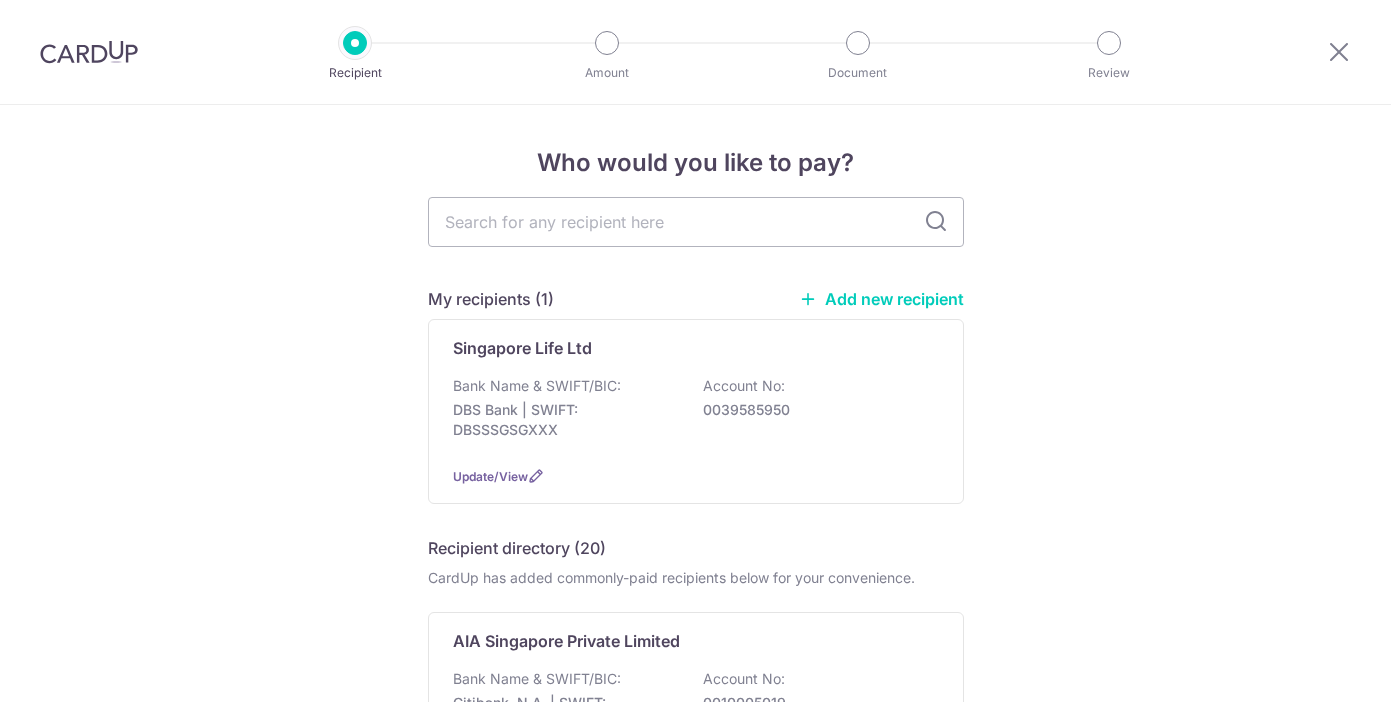 scroll, scrollTop: 0, scrollLeft: 0, axis: both 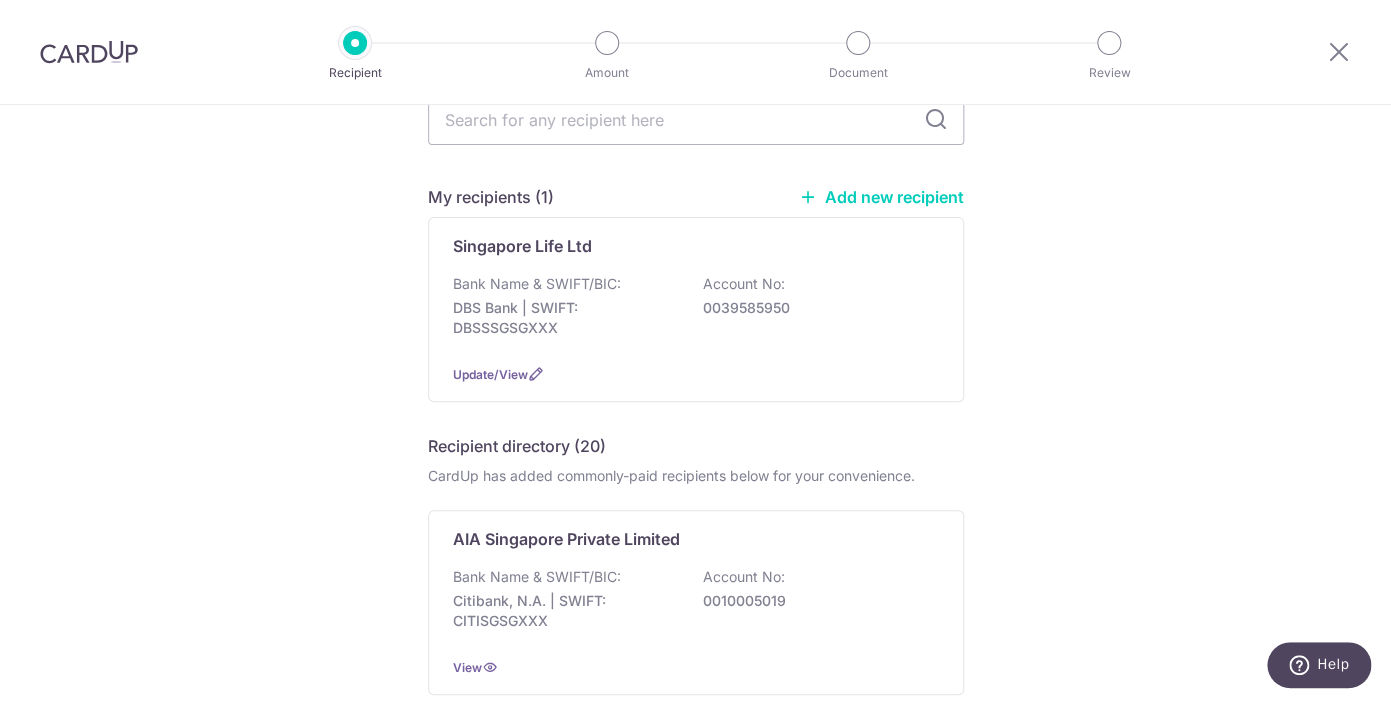 click at bounding box center [1339, 52] 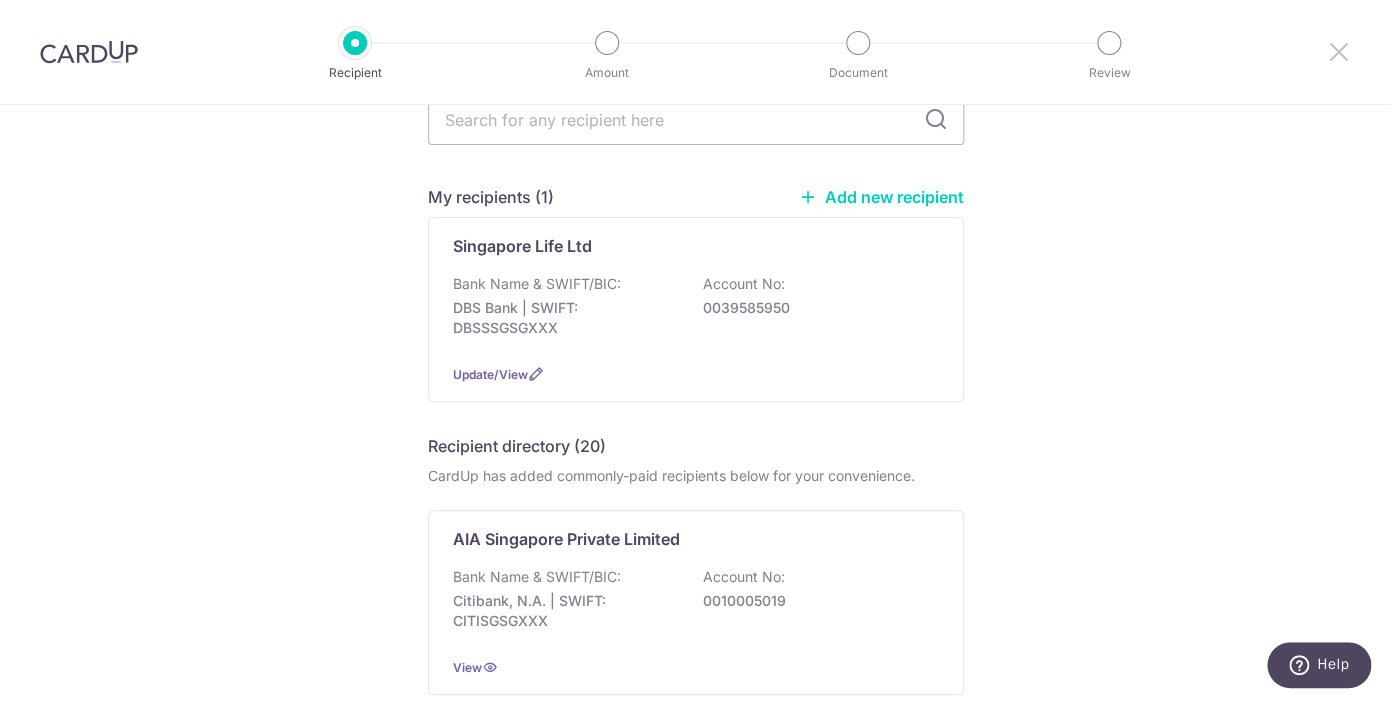 click at bounding box center (1339, 51) 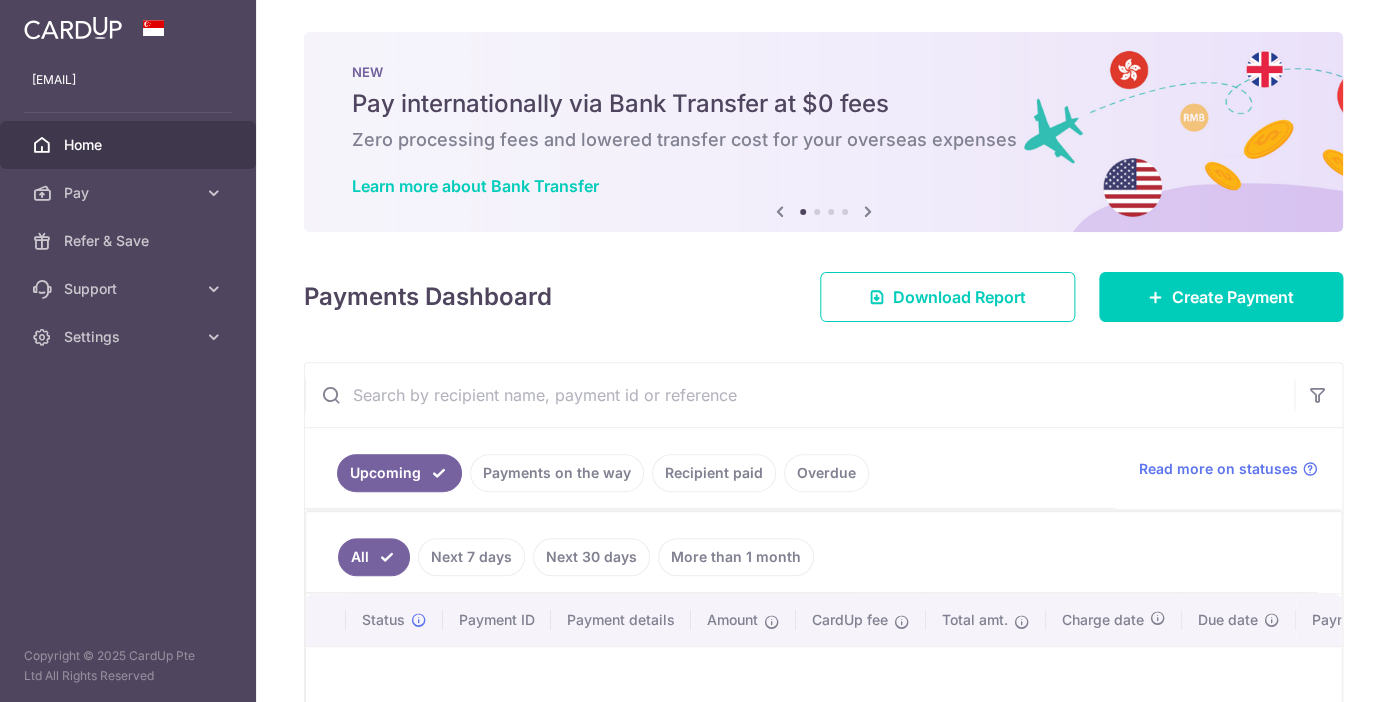 scroll, scrollTop: 0, scrollLeft: 0, axis: both 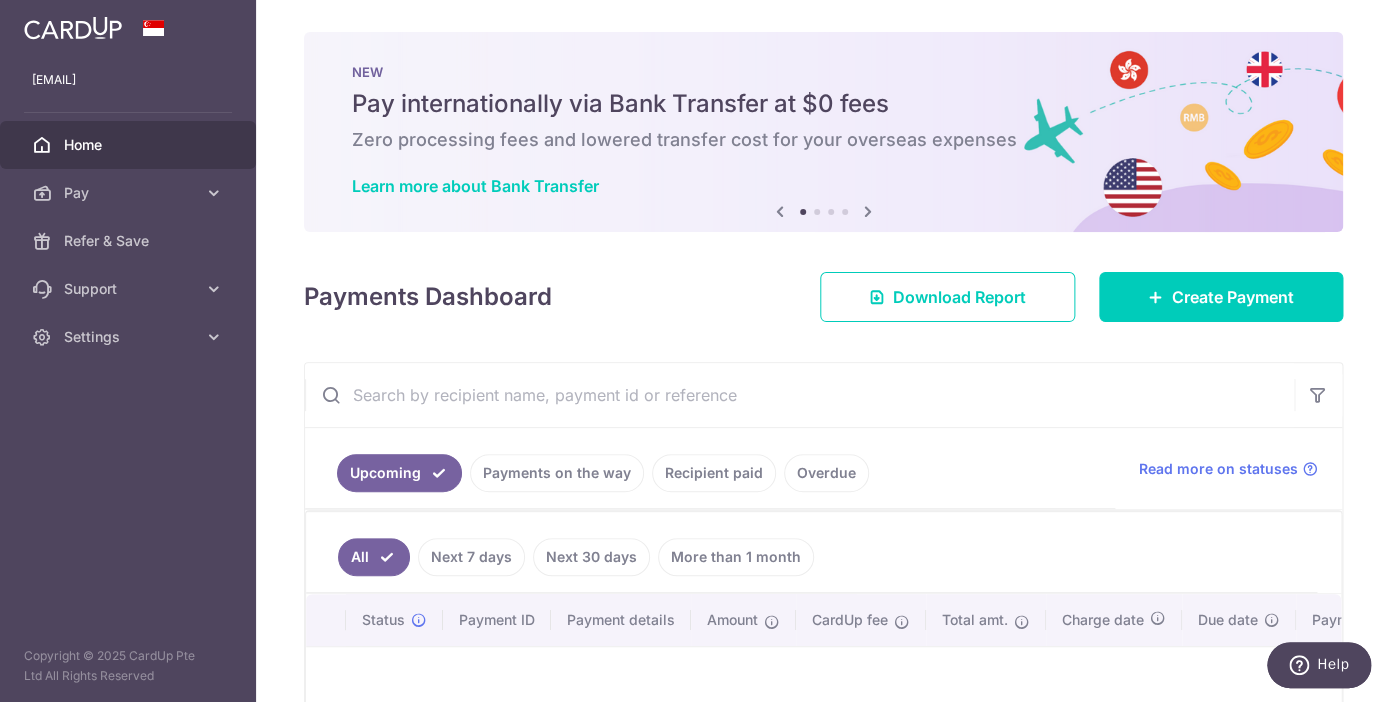click on "Recipient paid" at bounding box center [714, 473] 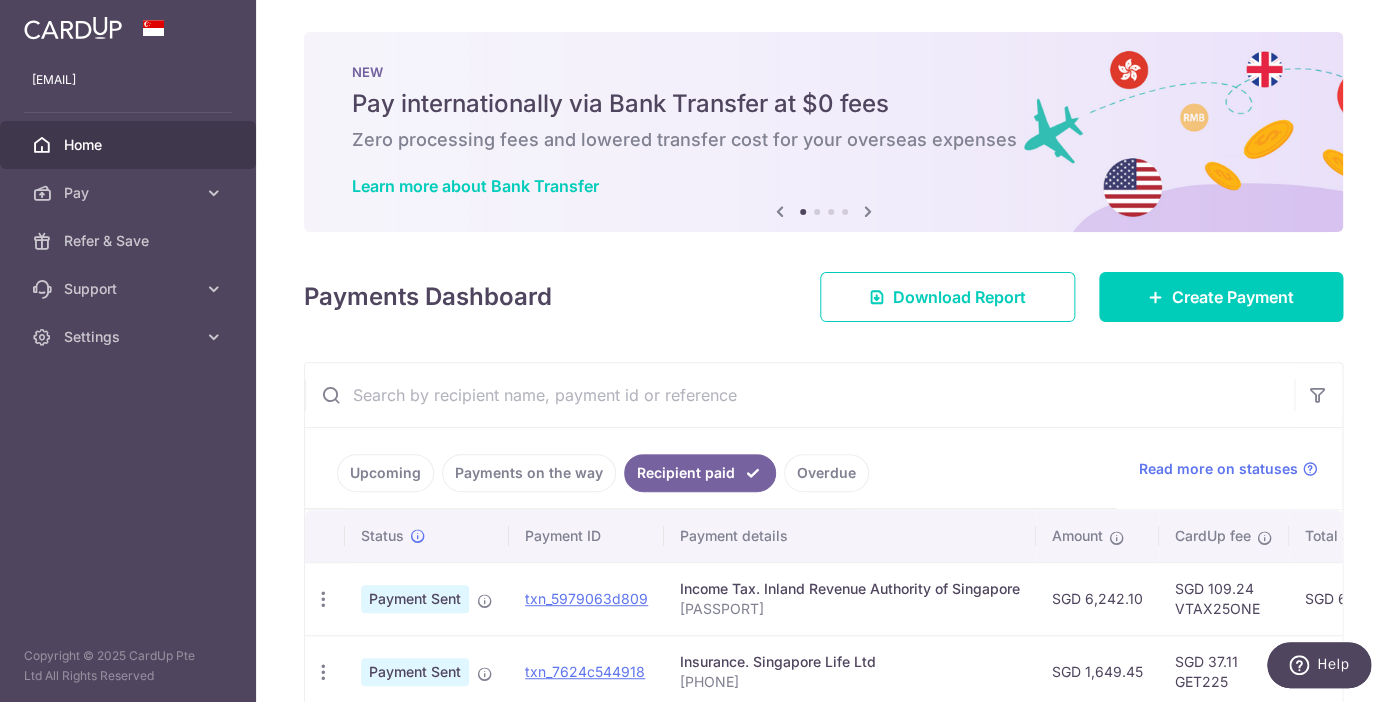 scroll, scrollTop: 176, scrollLeft: 0, axis: vertical 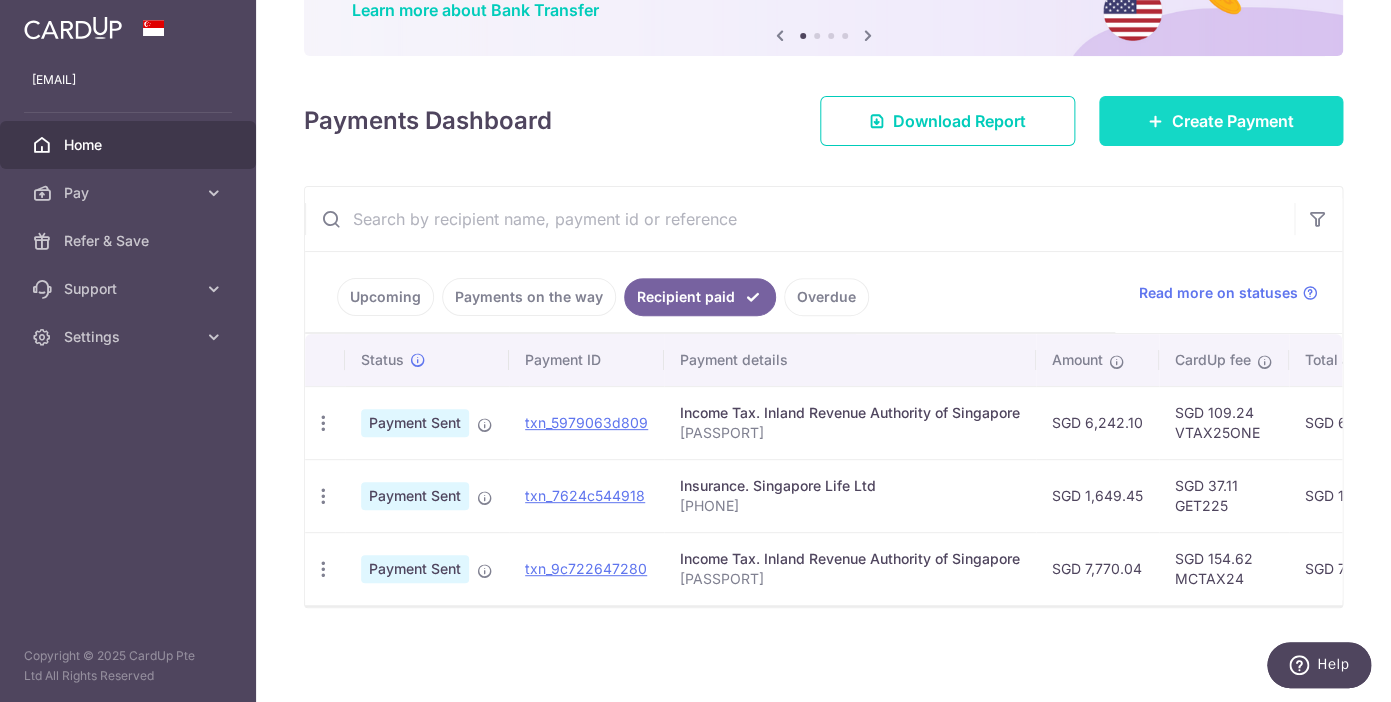 click on "Create Payment" at bounding box center [1233, 121] 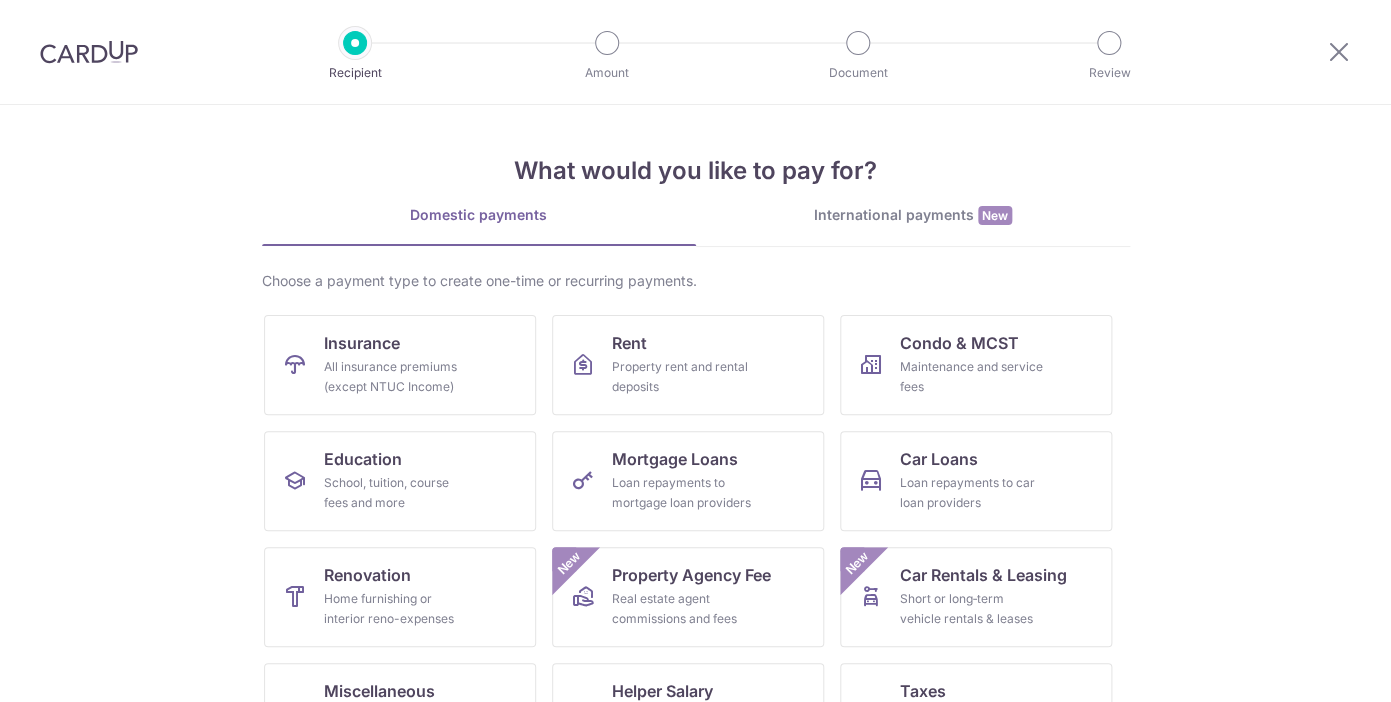 scroll, scrollTop: 0, scrollLeft: 0, axis: both 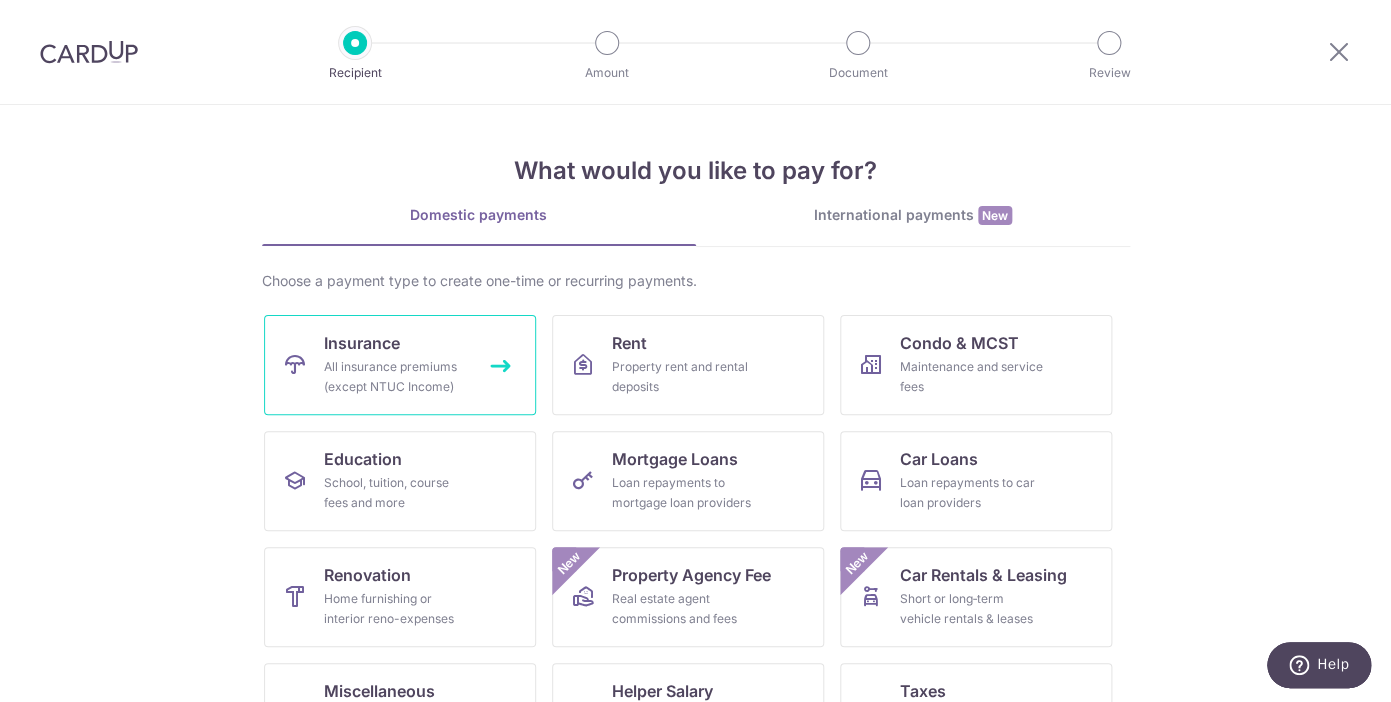 click on "All insurance premiums (except NTUC Income)" at bounding box center [396, 377] 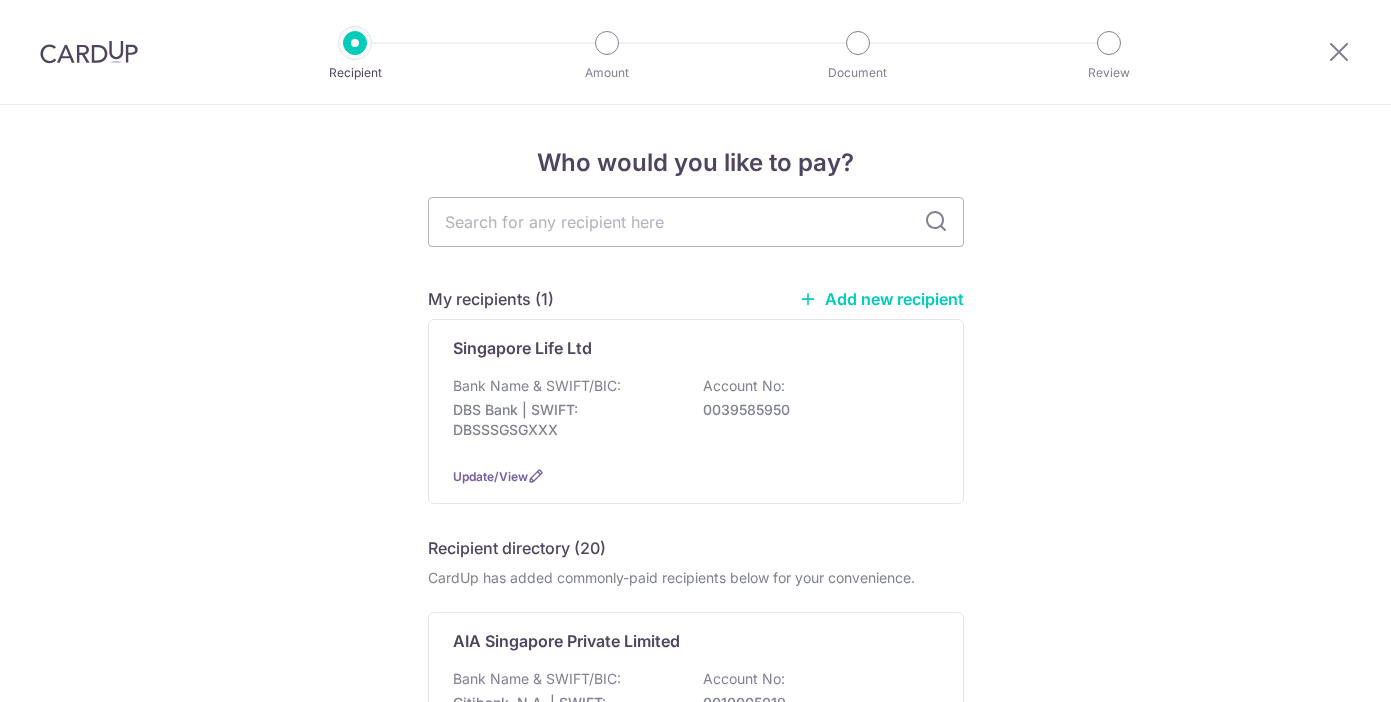 scroll, scrollTop: 0, scrollLeft: 0, axis: both 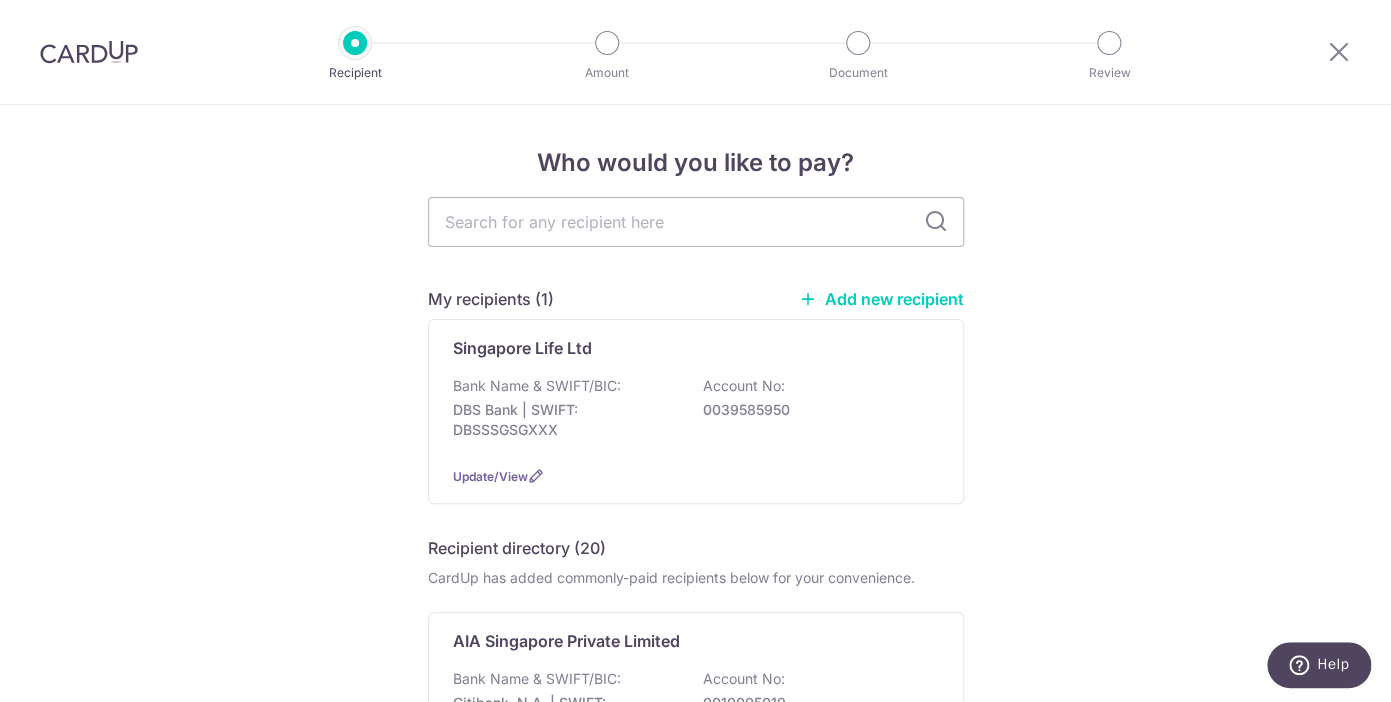 click at bounding box center (1339, 52) 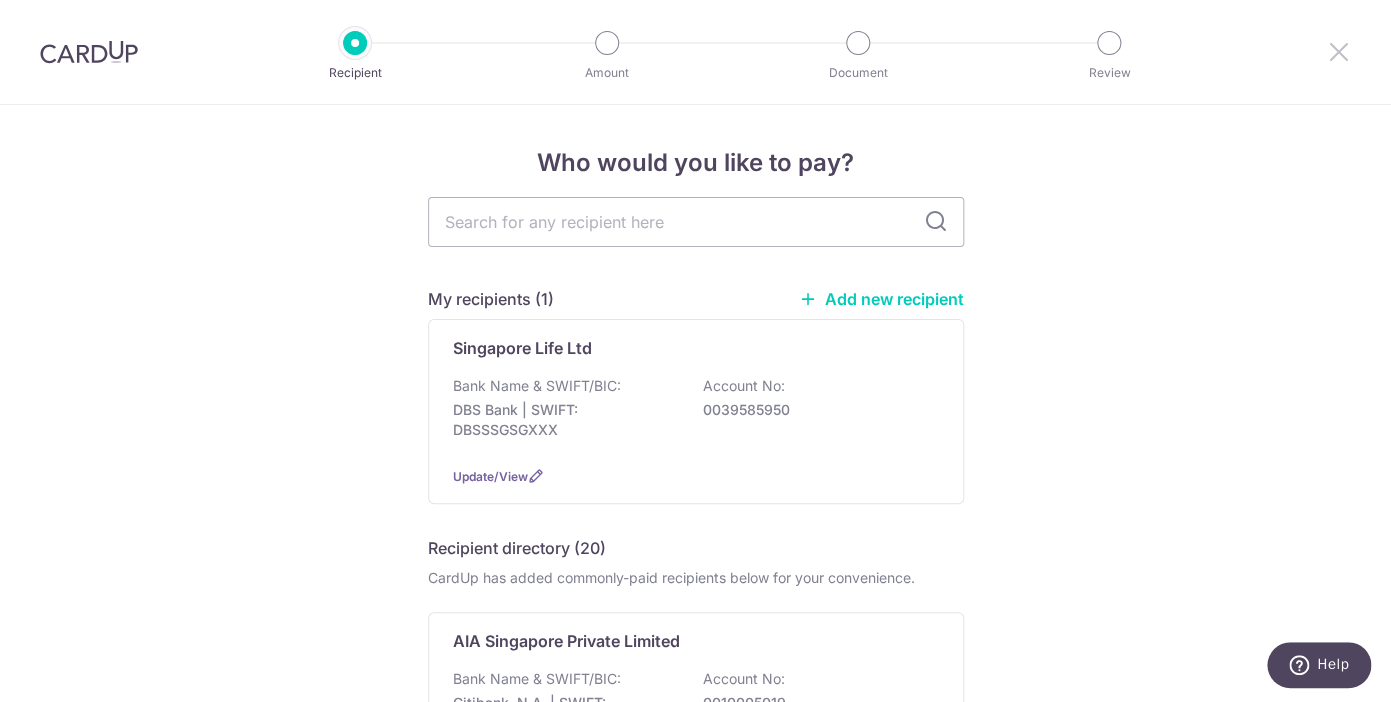 click at bounding box center (1339, 51) 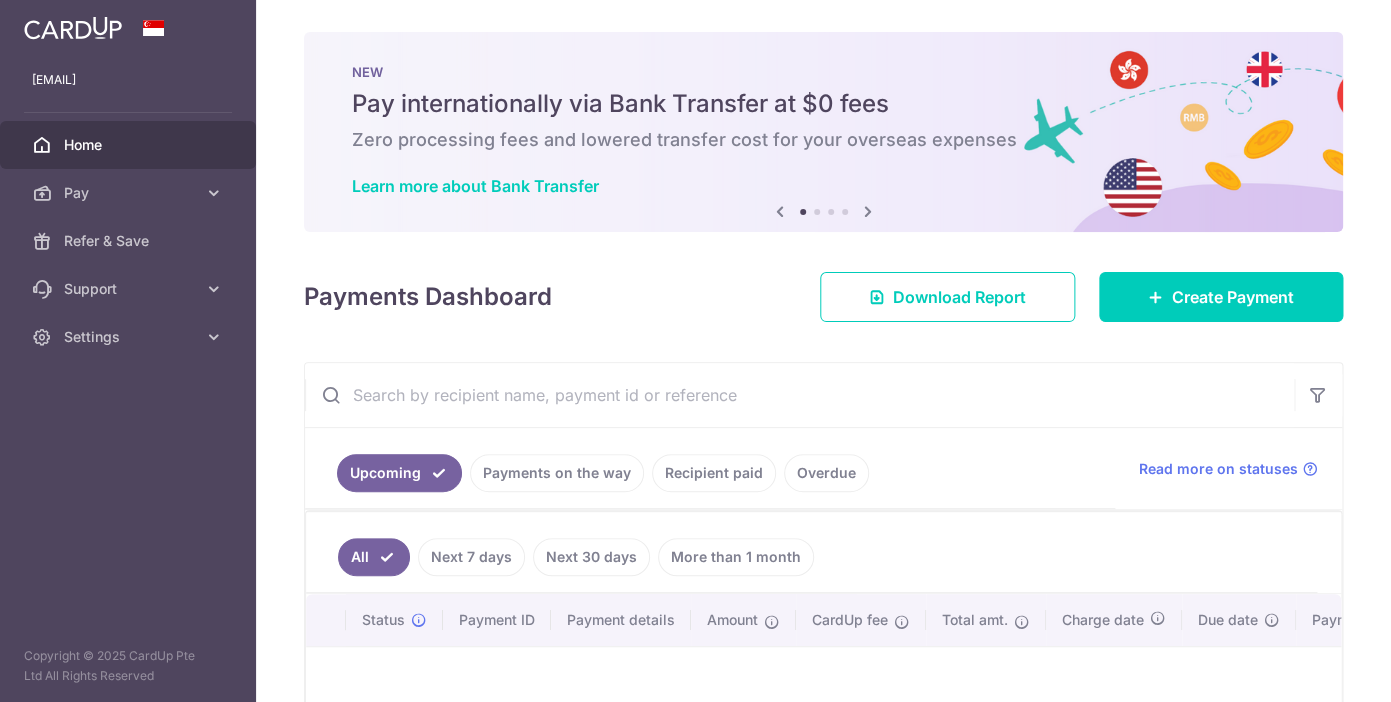 scroll, scrollTop: 0, scrollLeft: 0, axis: both 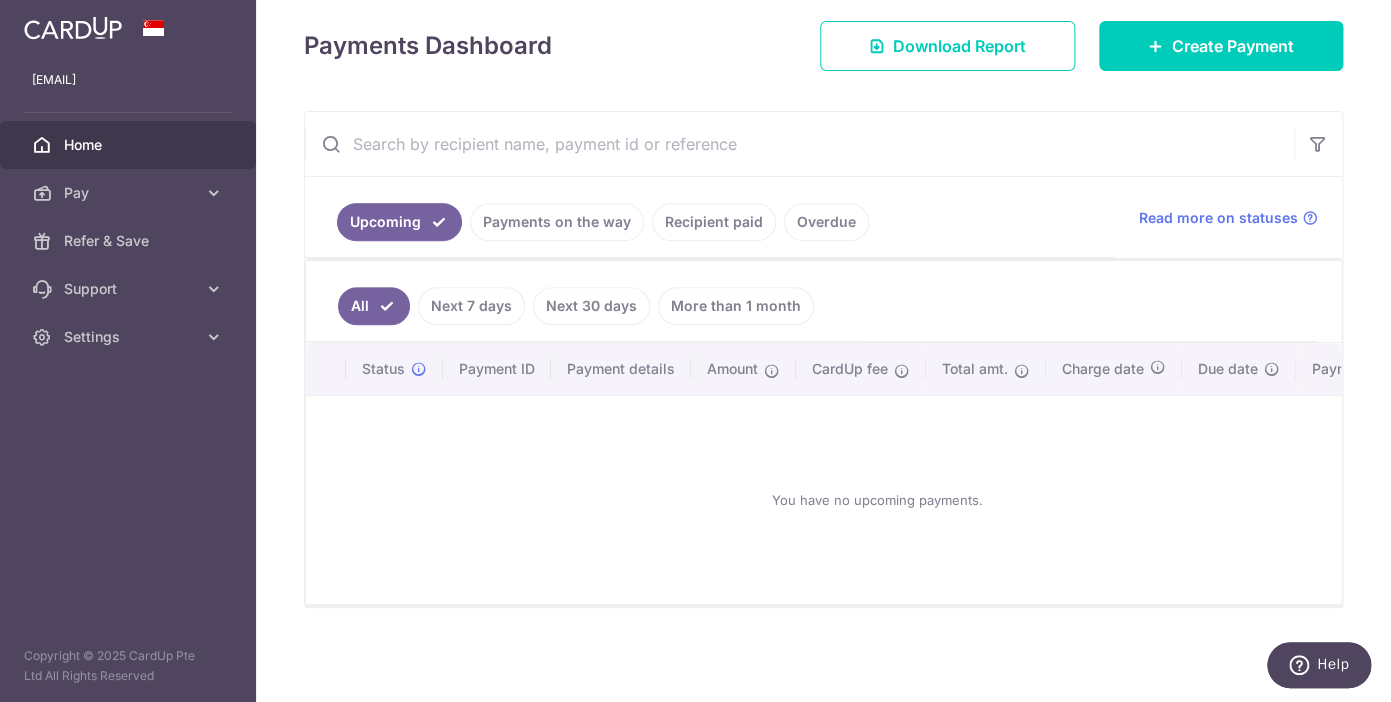 click on "Recipient paid" at bounding box center (714, 222) 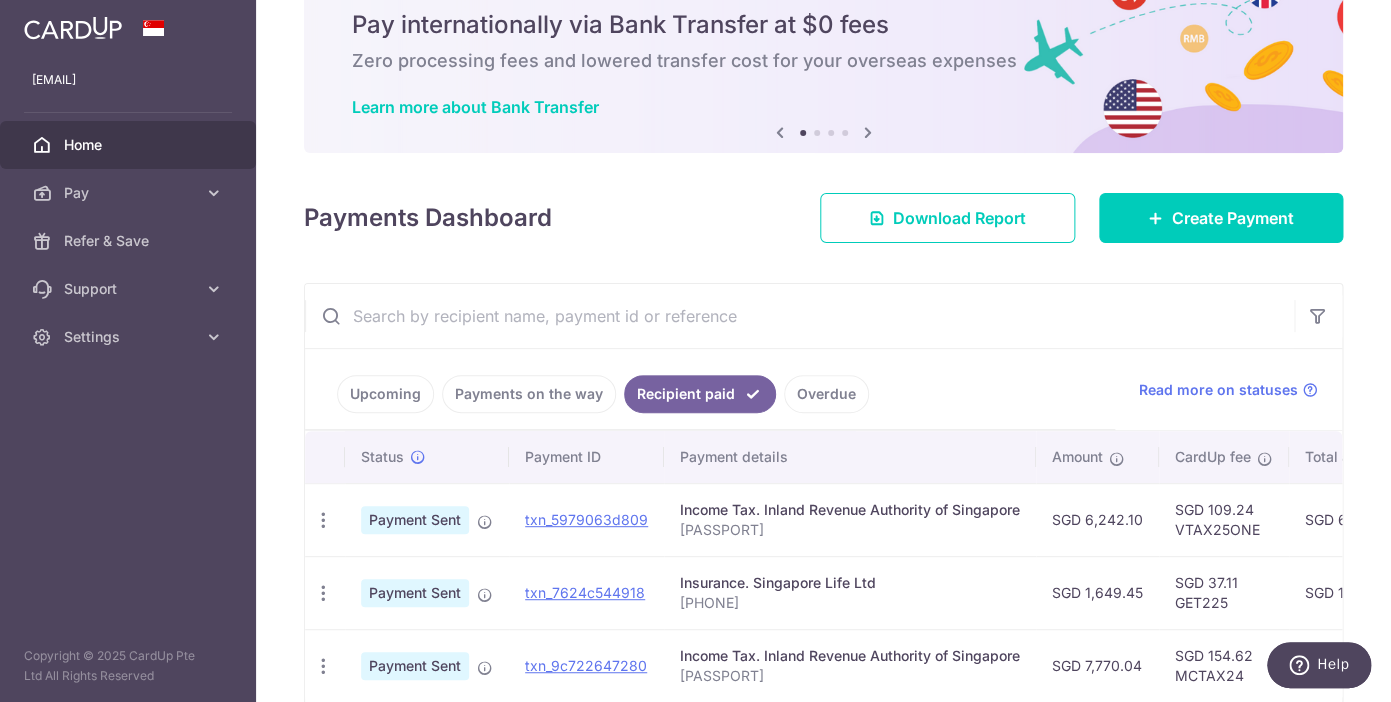 scroll, scrollTop: 176, scrollLeft: 0, axis: vertical 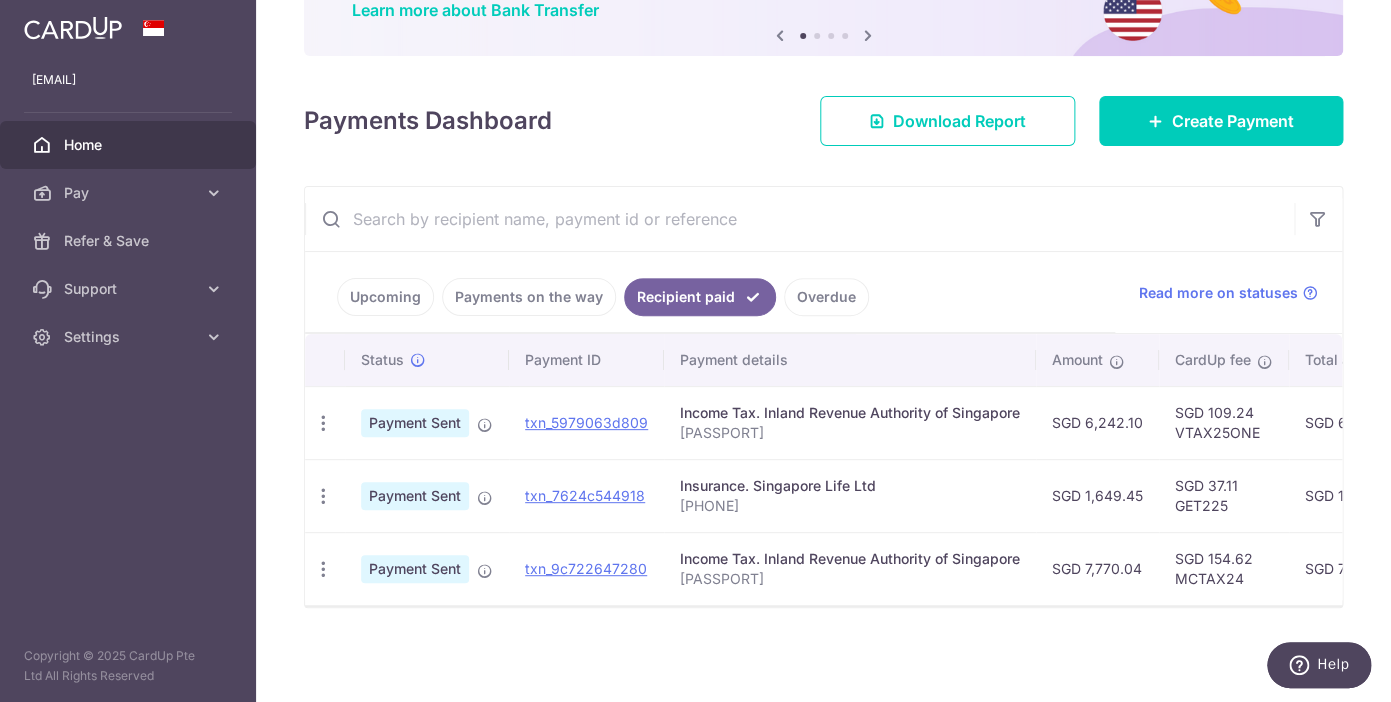 click on "Insurance. Singapore Life Ltd" at bounding box center (850, 486) 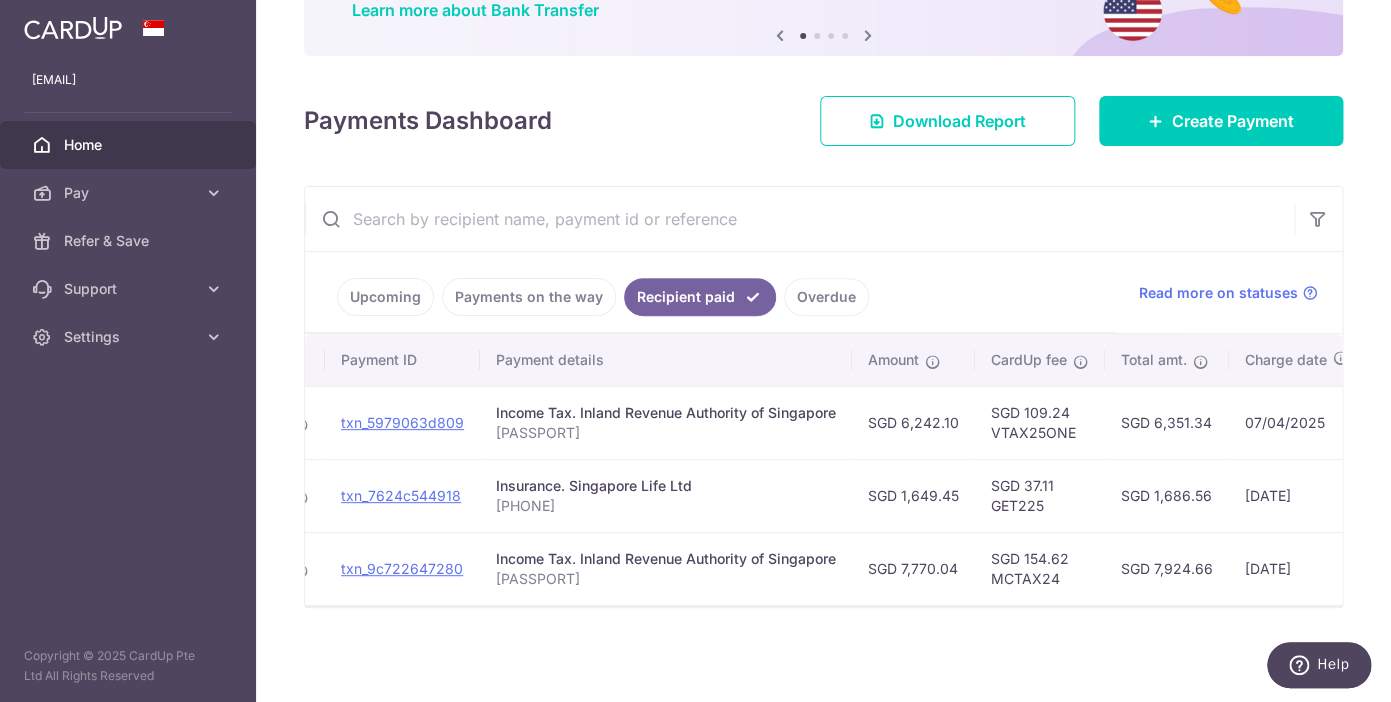 scroll, scrollTop: 0, scrollLeft: 0, axis: both 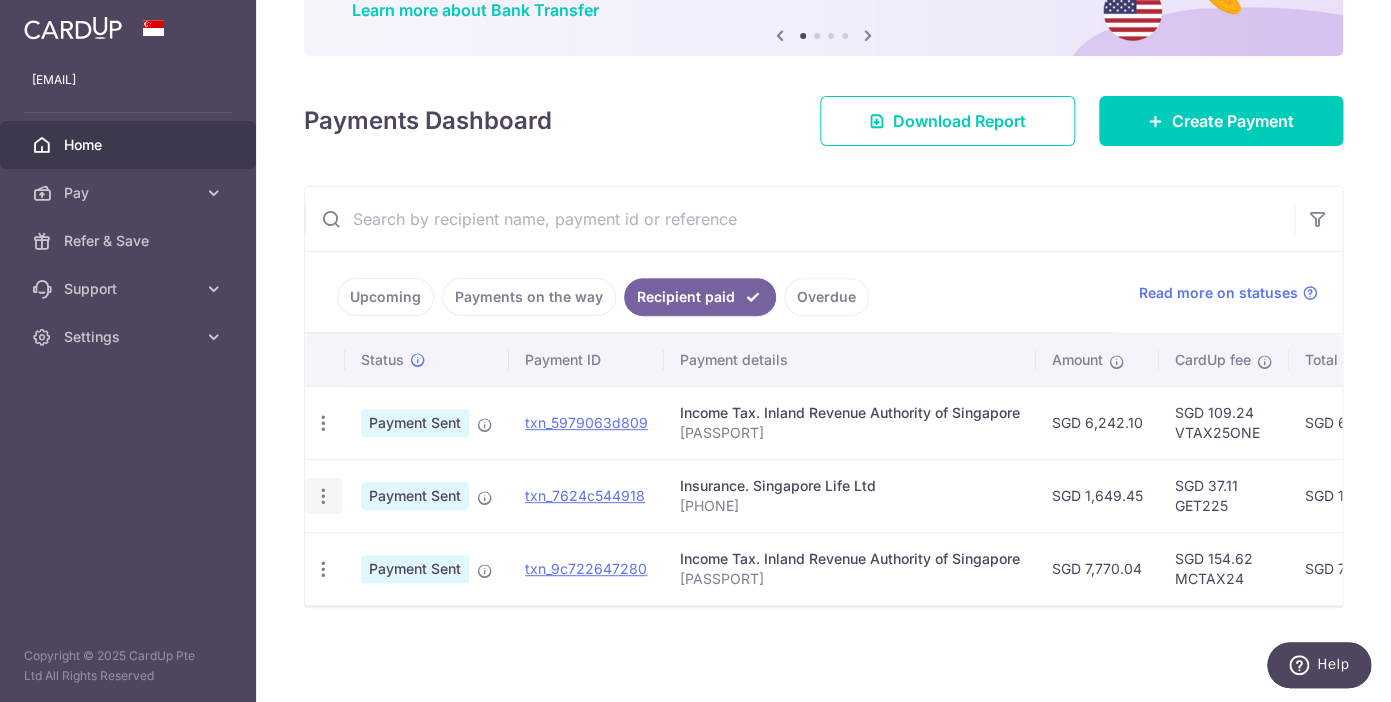 click at bounding box center (323, 423) 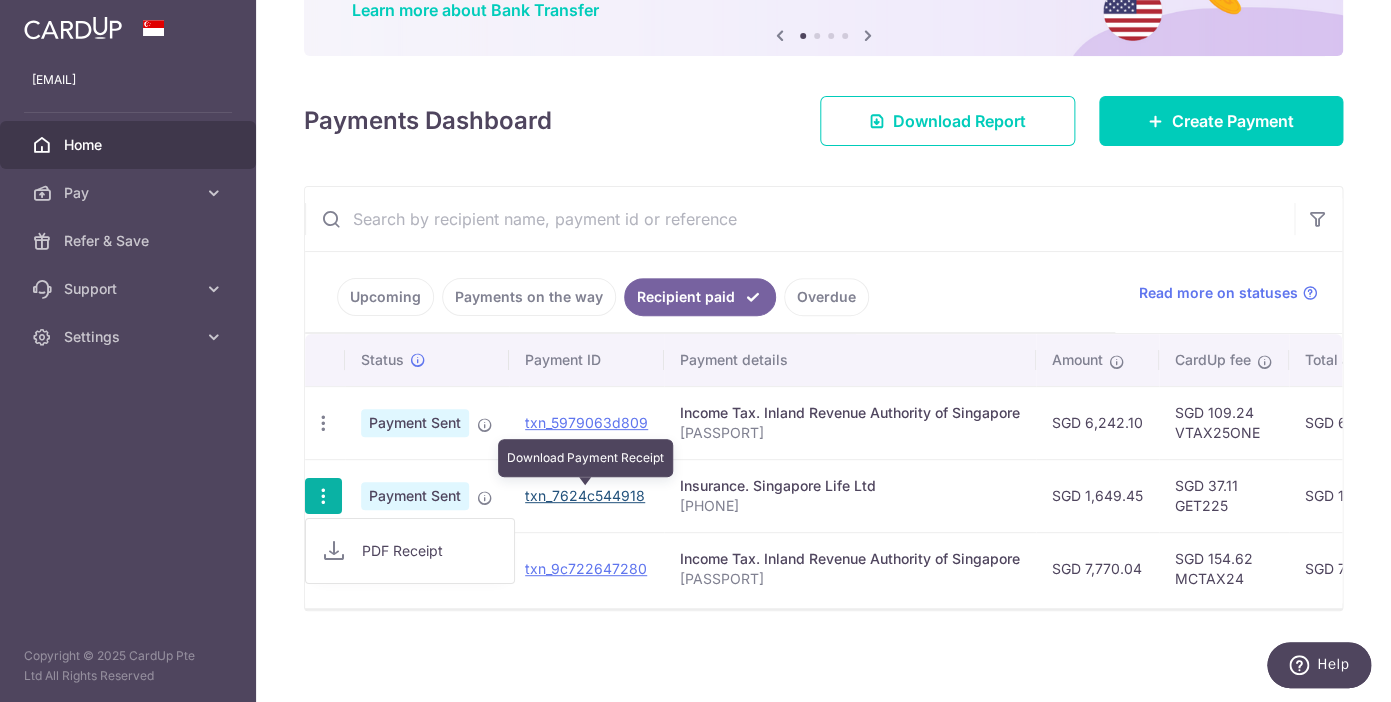 click on "txn_7624c544918" at bounding box center [585, 495] 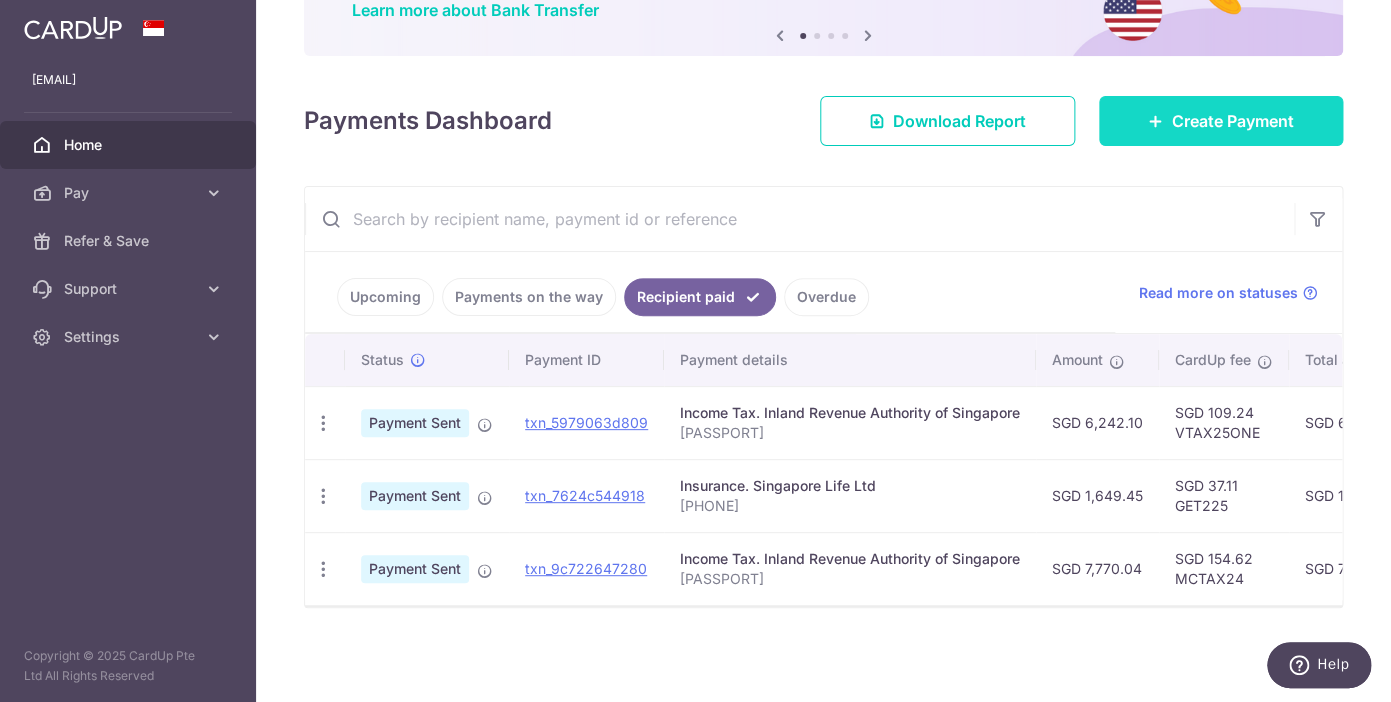 click on "Create Payment" at bounding box center [1221, 121] 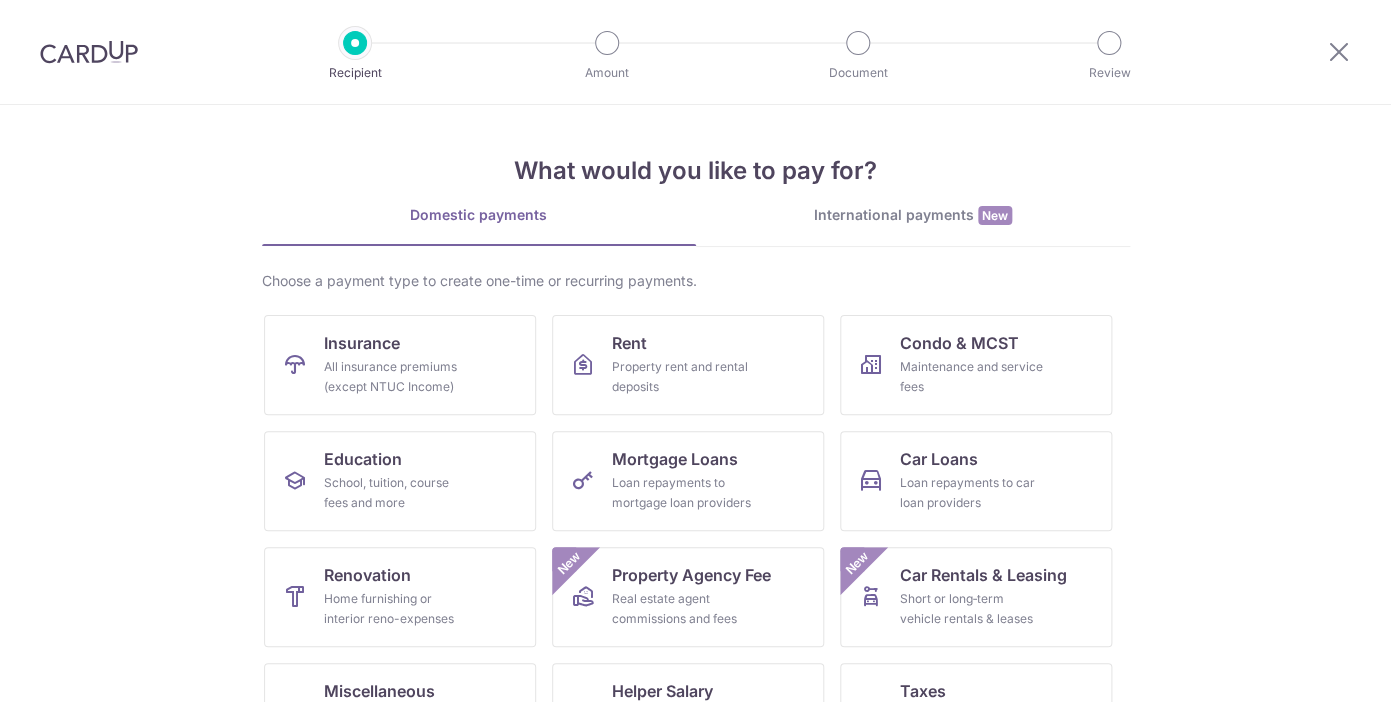 scroll, scrollTop: 0, scrollLeft: 0, axis: both 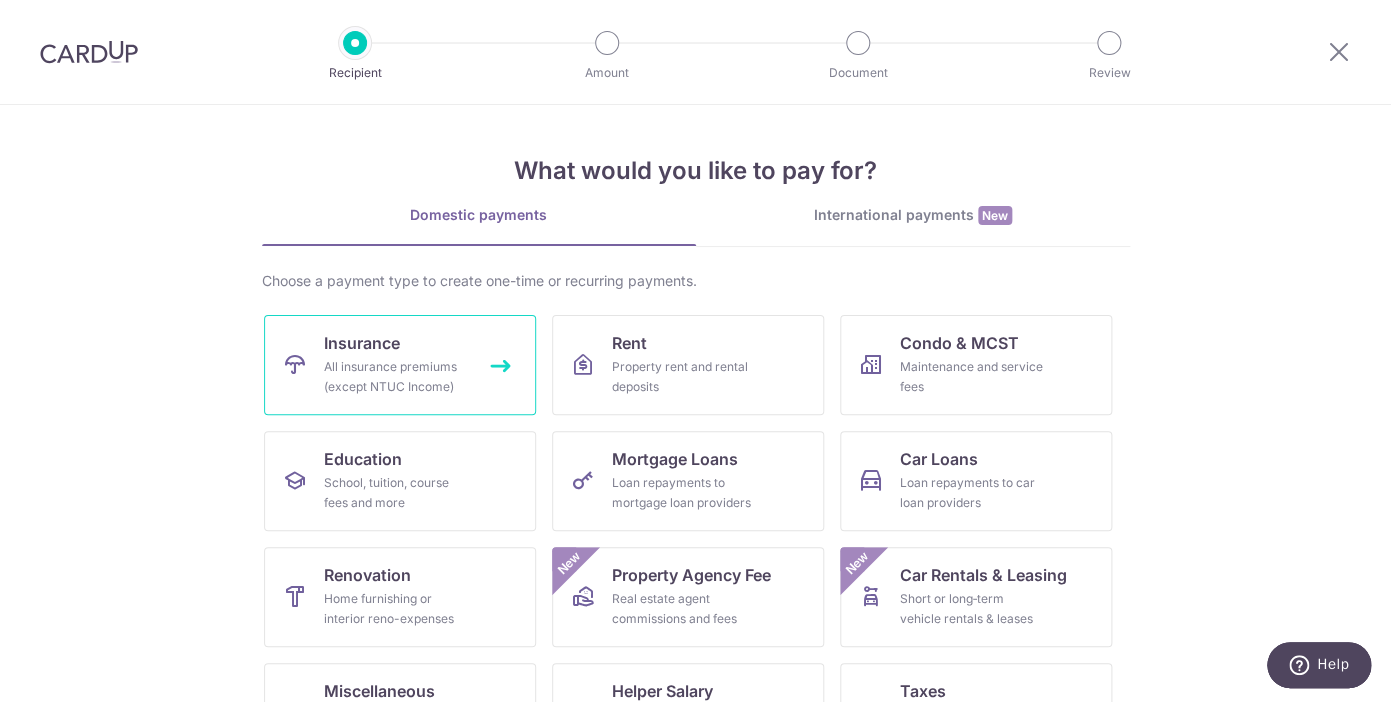 click on "Insurance" at bounding box center [362, 343] 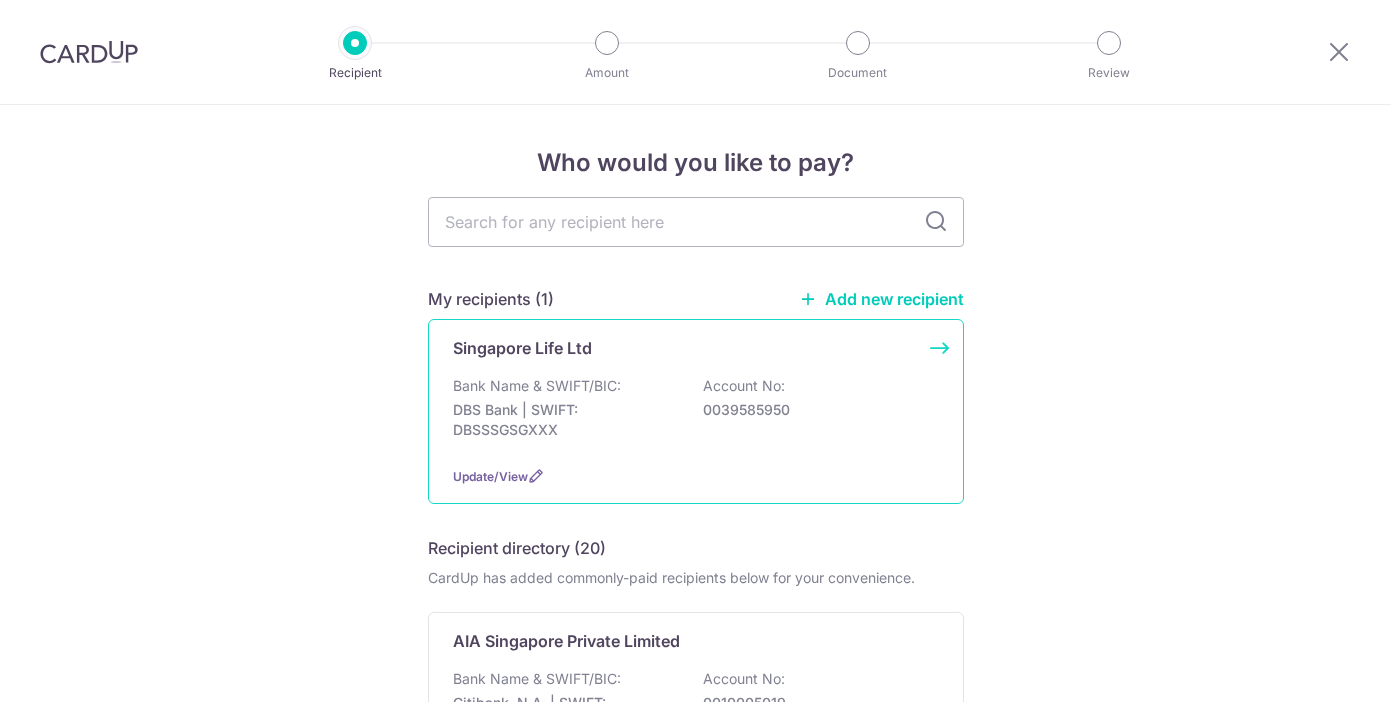scroll, scrollTop: 0, scrollLeft: 0, axis: both 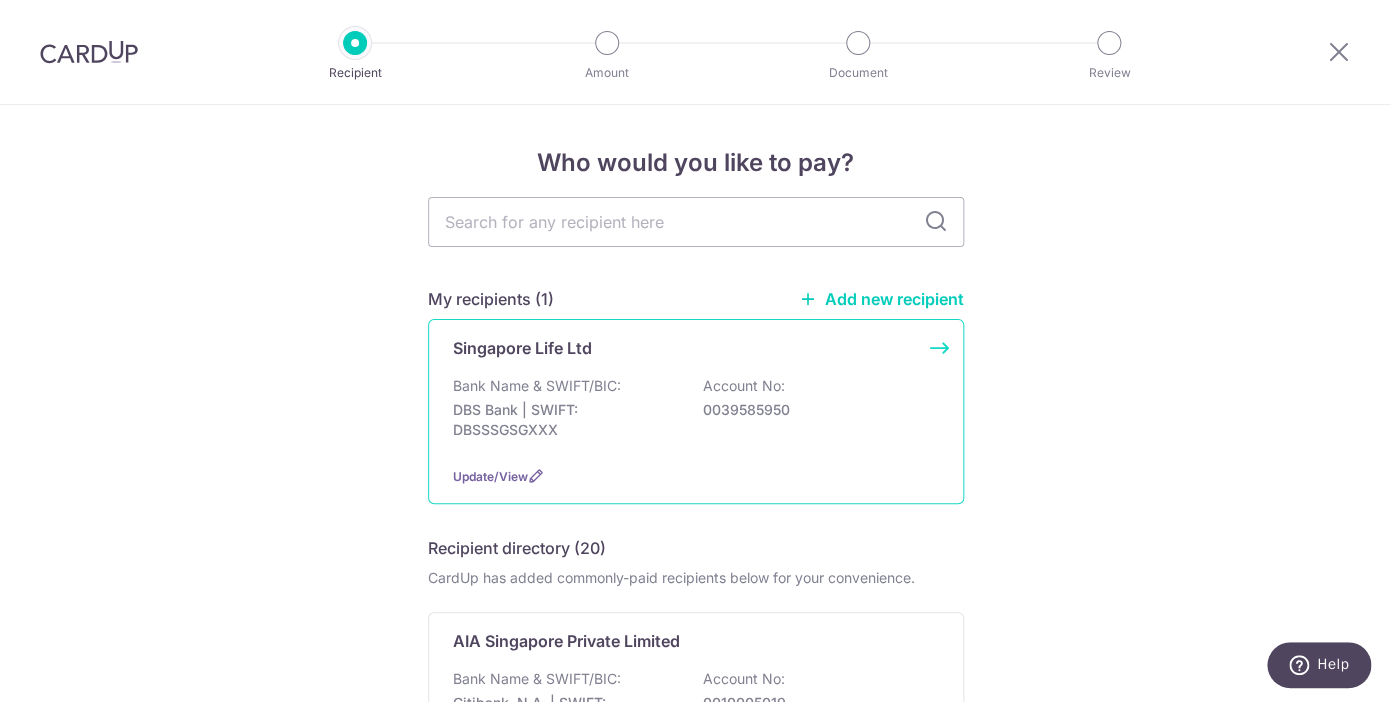 click on "Singapore Life Ltd
Bank Name & SWIFT/BIC:
[BANK_NAME] | SWIFT: [SWIFT_BIC]
Account No:
[ACCOUNT_NUMBER]
Update/View" at bounding box center [696, 411] 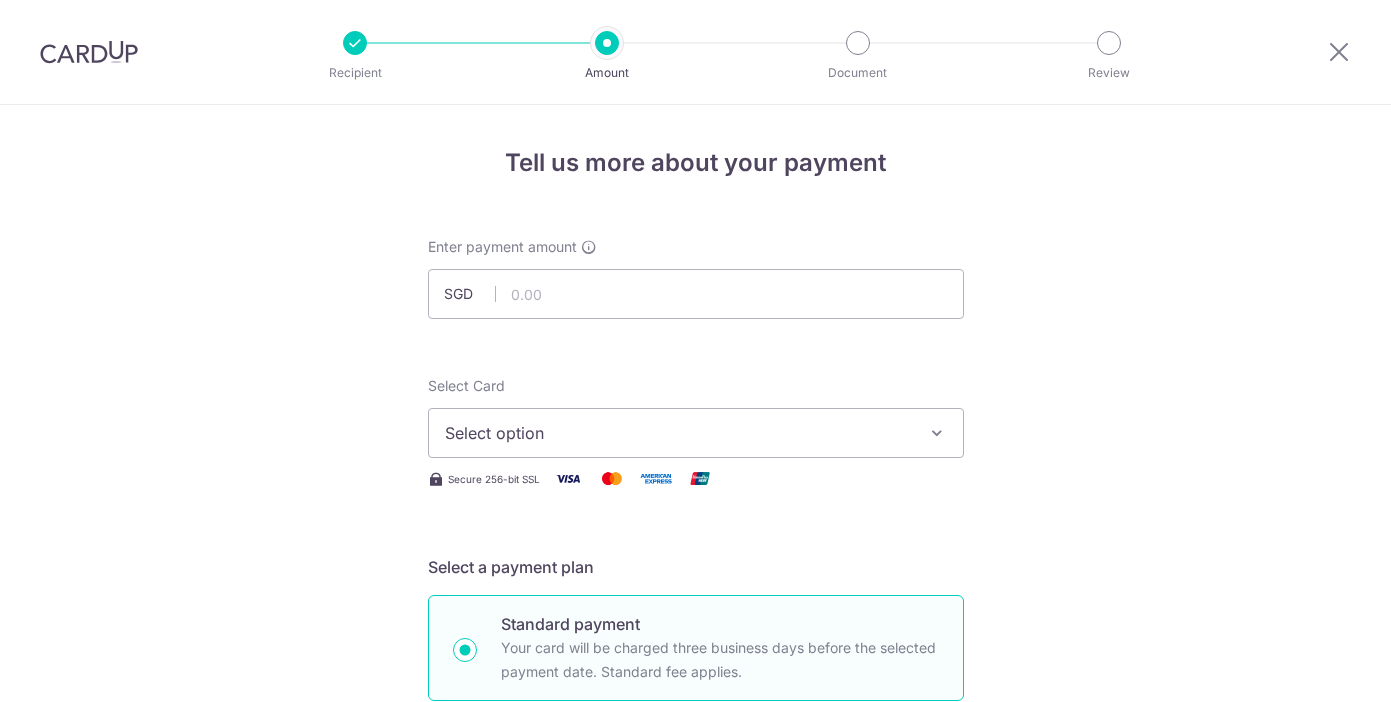 scroll, scrollTop: 0, scrollLeft: 0, axis: both 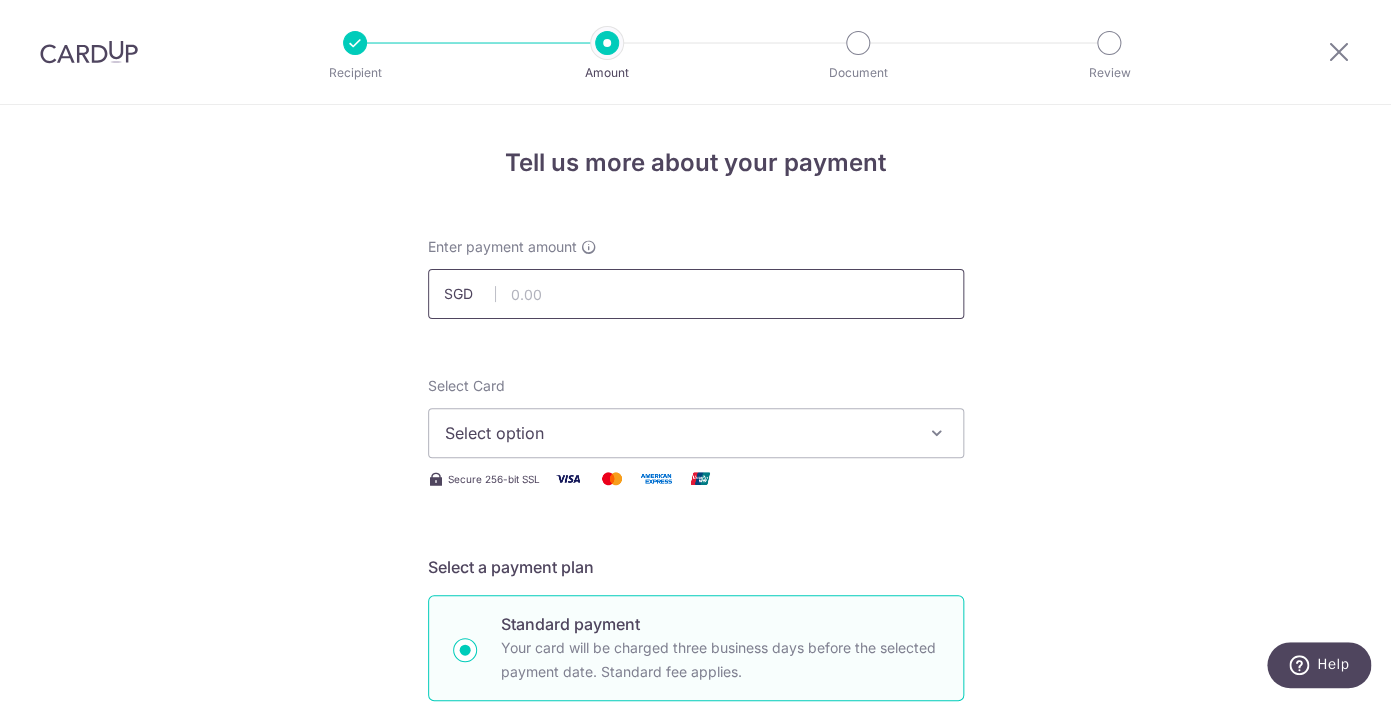 click at bounding box center [696, 294] 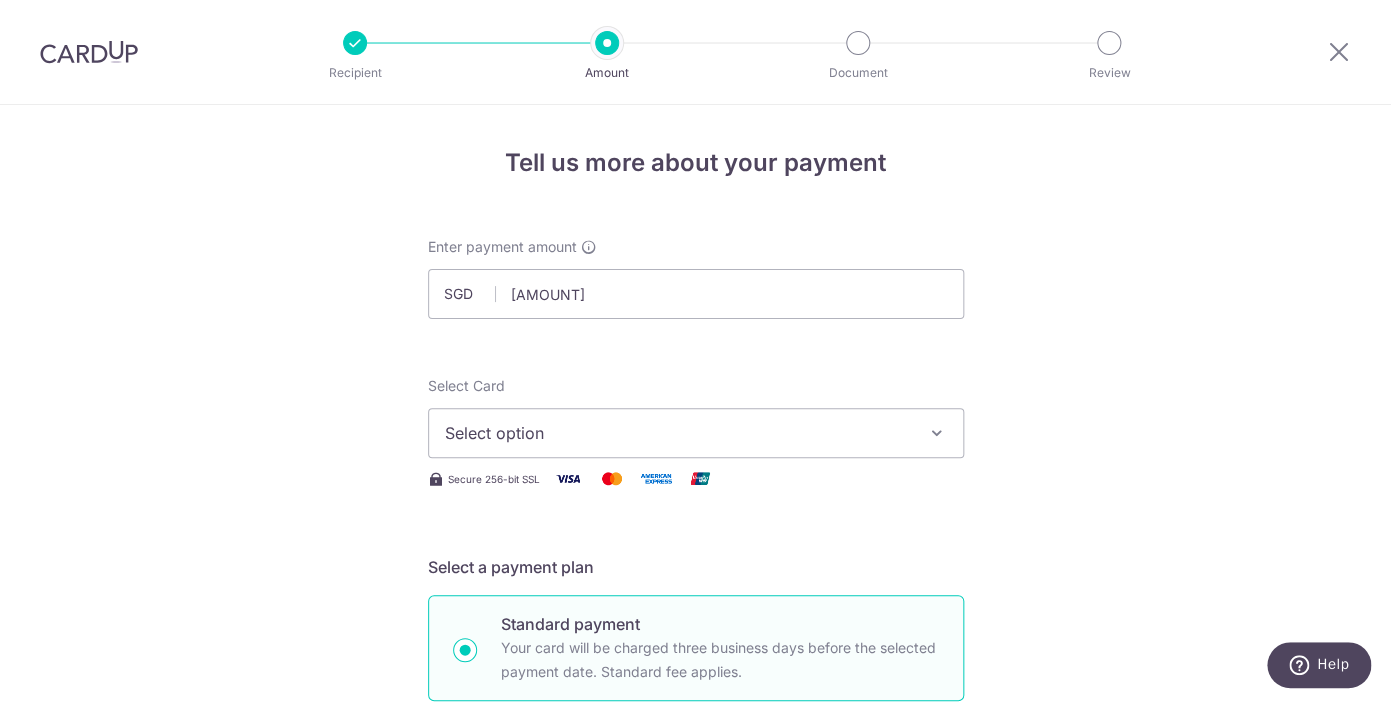 type on "1,649.45" 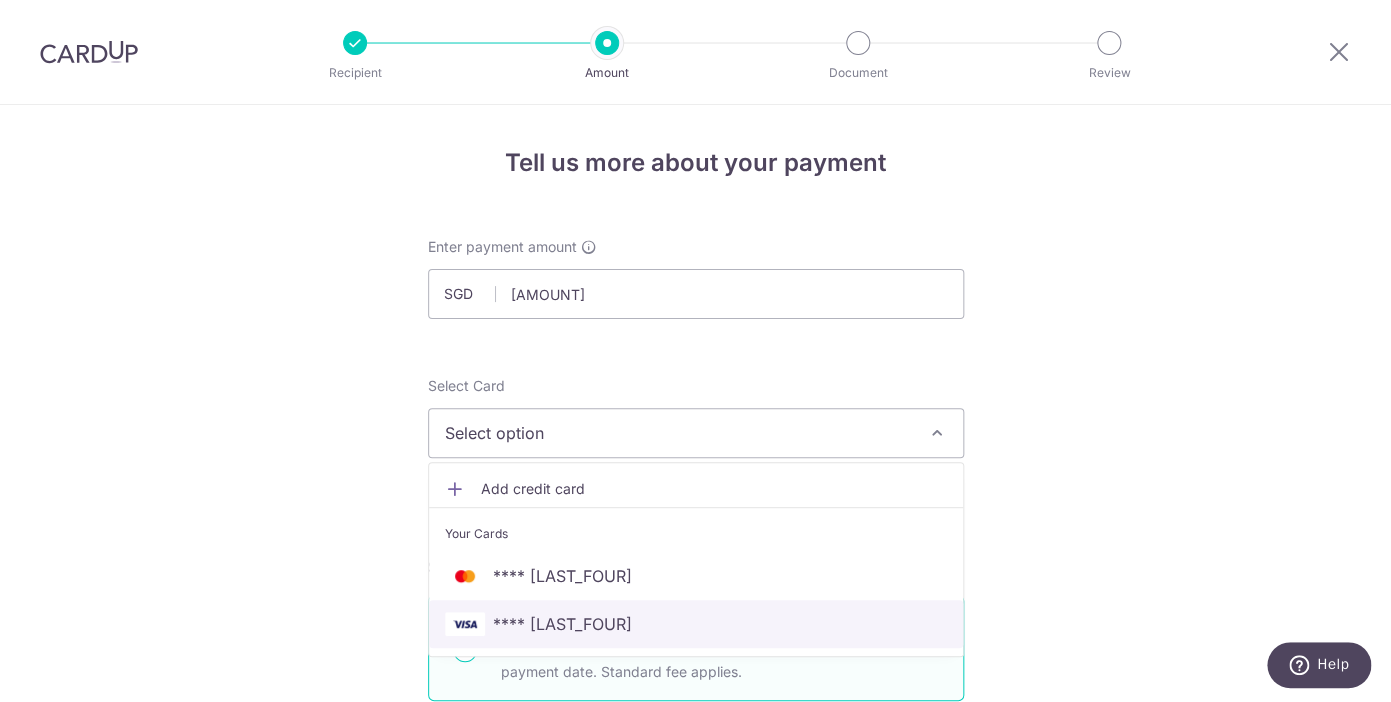 click on "**** [LAST_FOUR]" at bounding box center [696, 624] 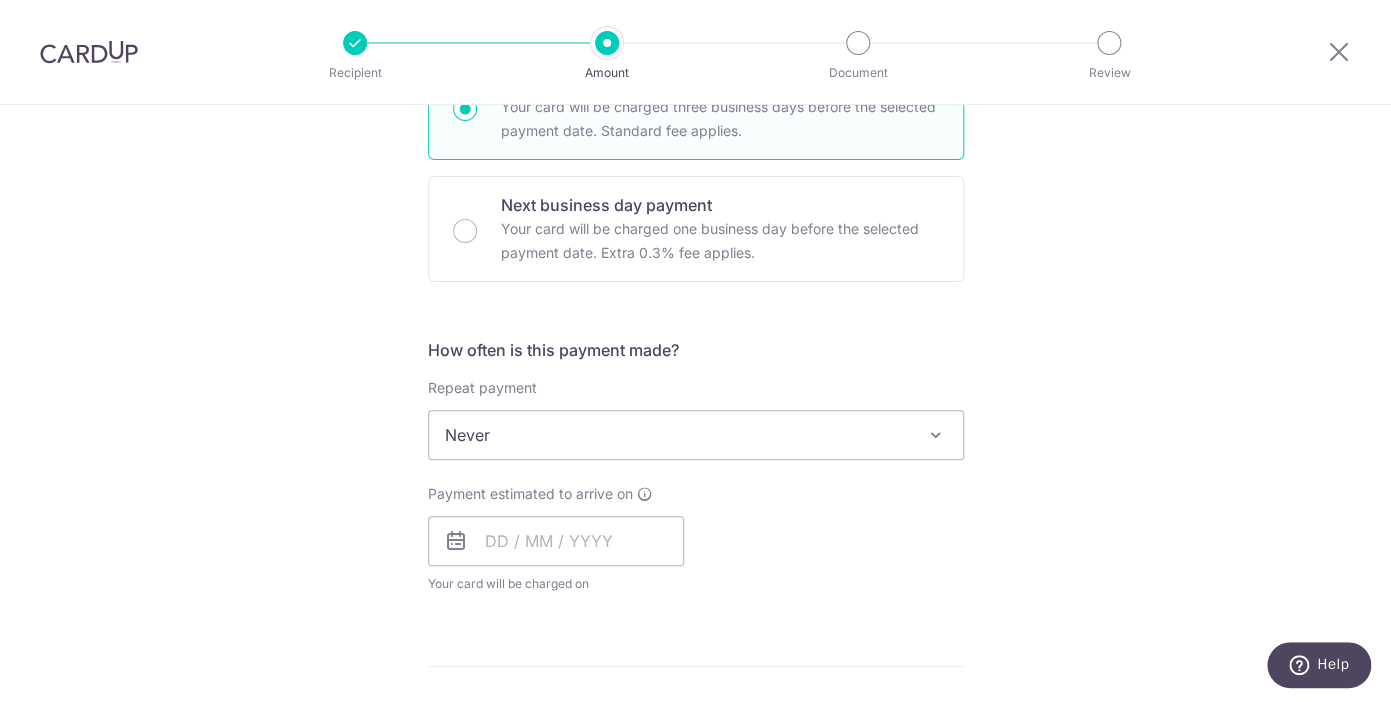 scroll, scrollTop: 552, scrollLeft: 0, axis: vertical 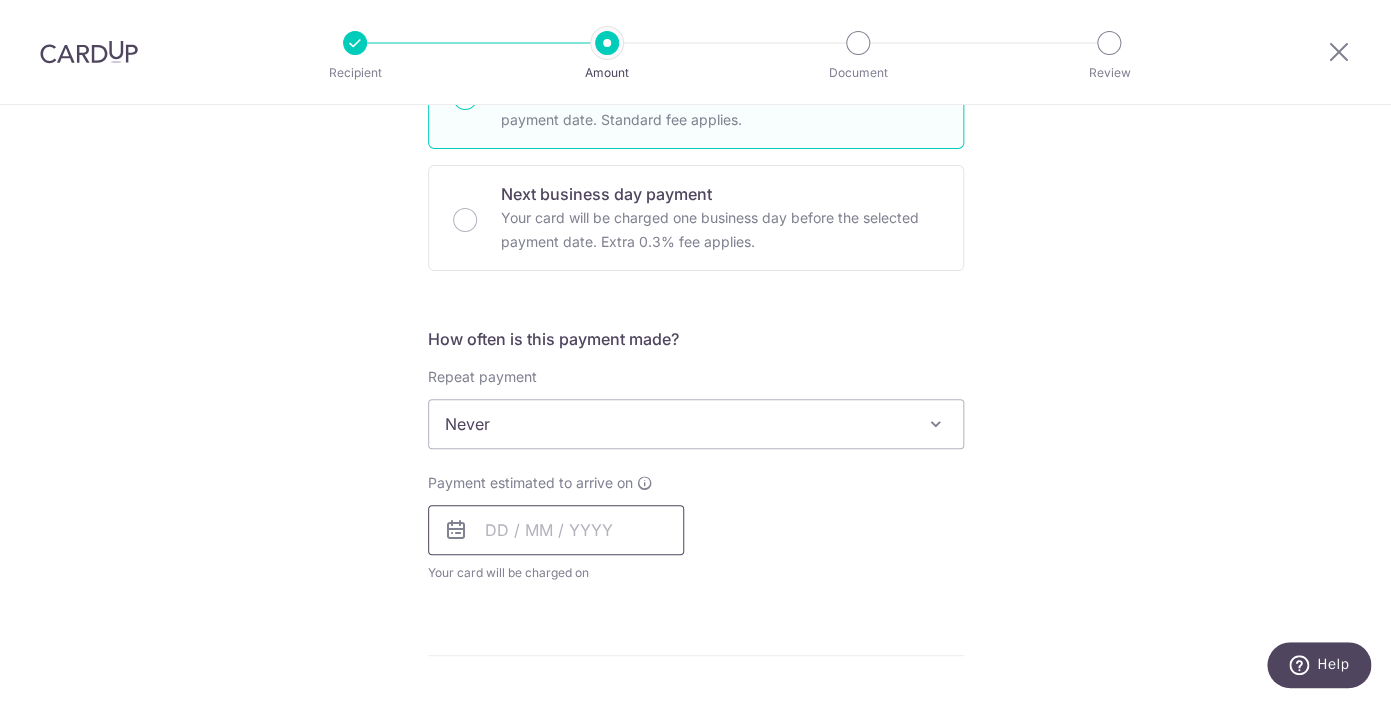 click at bounding box center (556, 530) 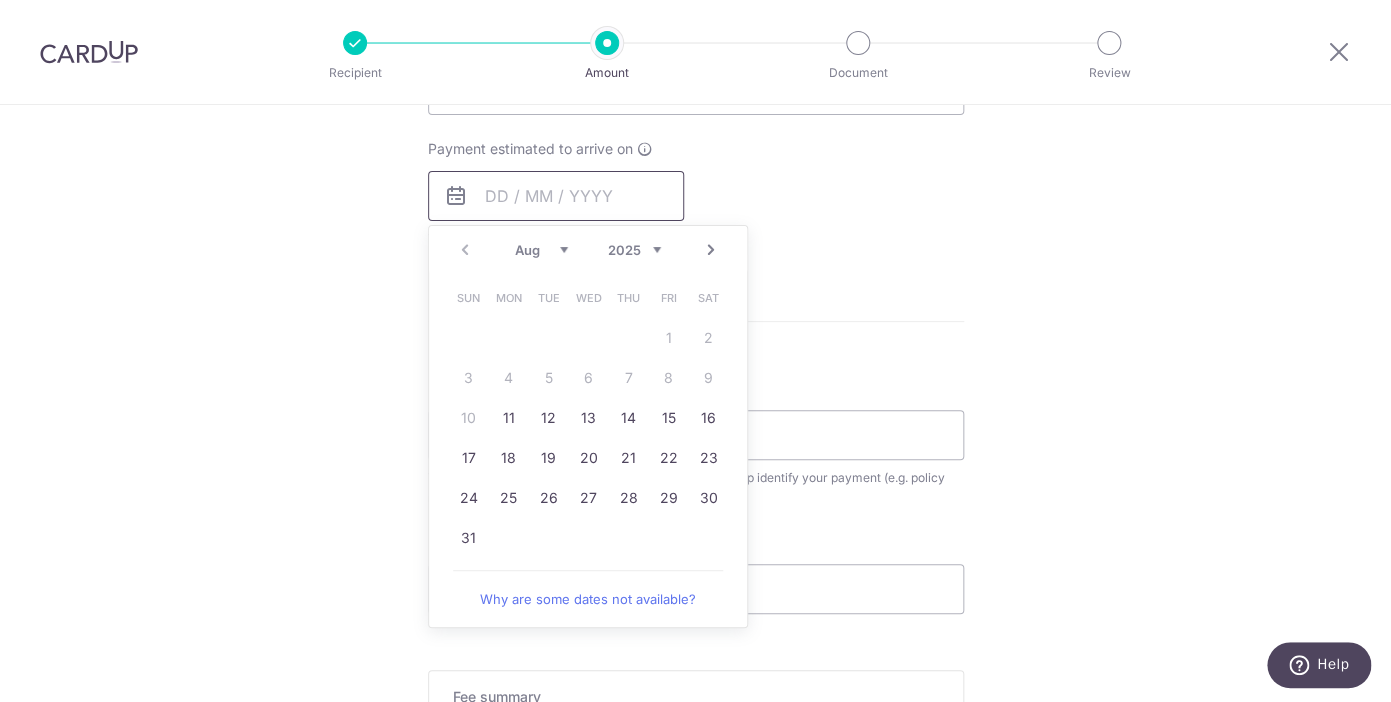 scroll, scrollTop: 895, scrollLeft: 0, axis: vertical 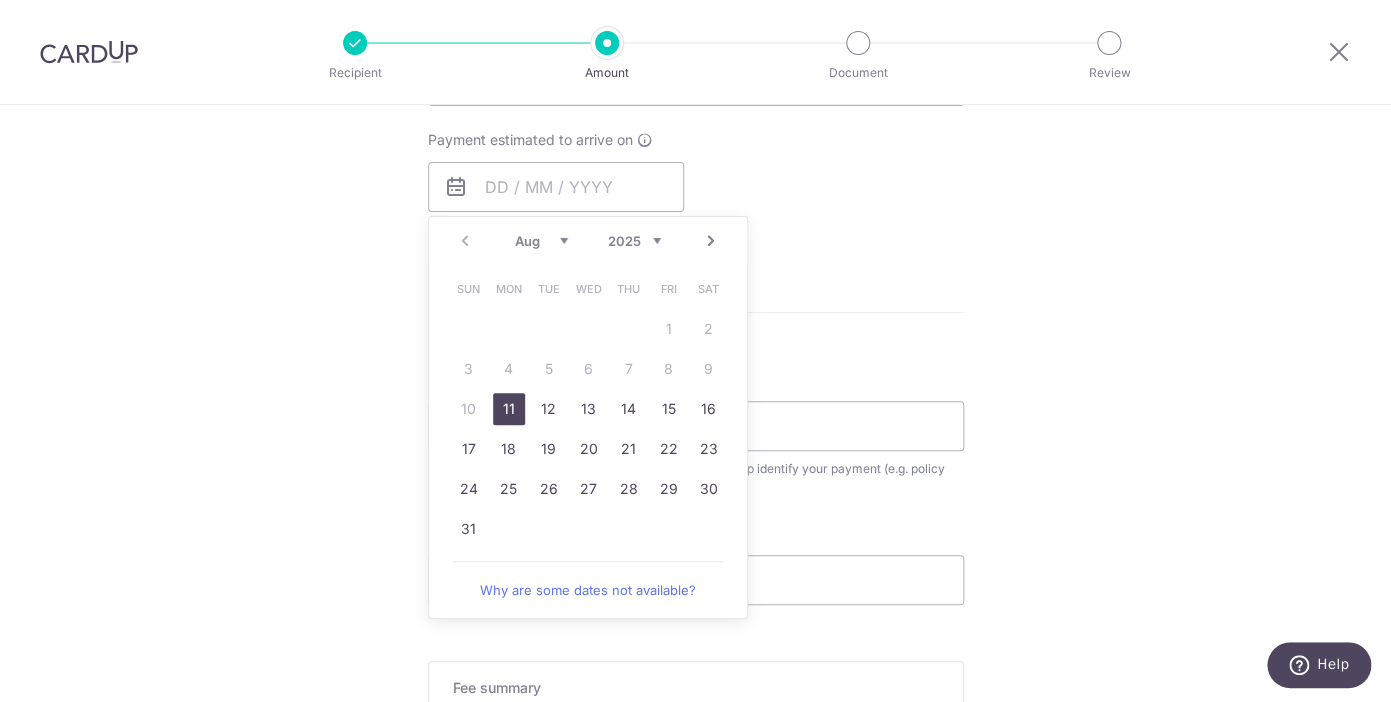 click on "11" at bounding box center (509, 409) 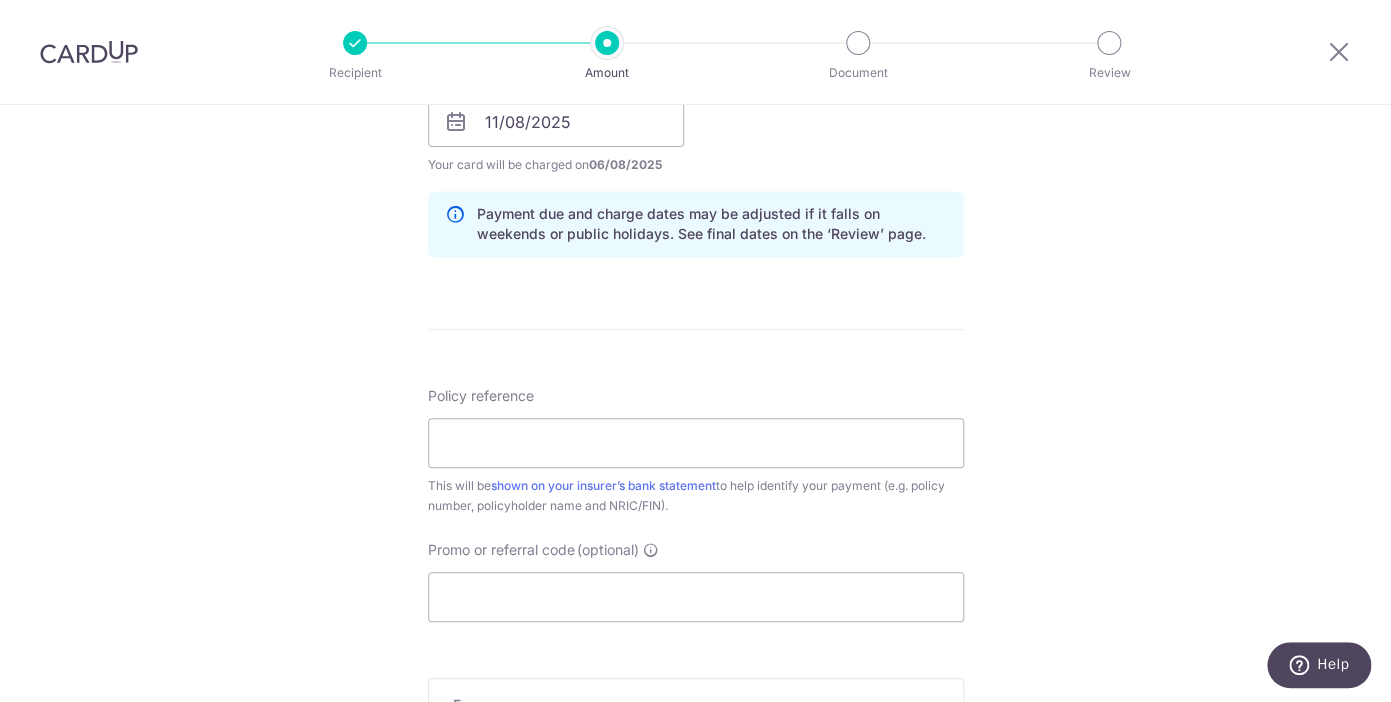 scroll, scrollTop: 963, scrollLeft: 0, axis: vertical 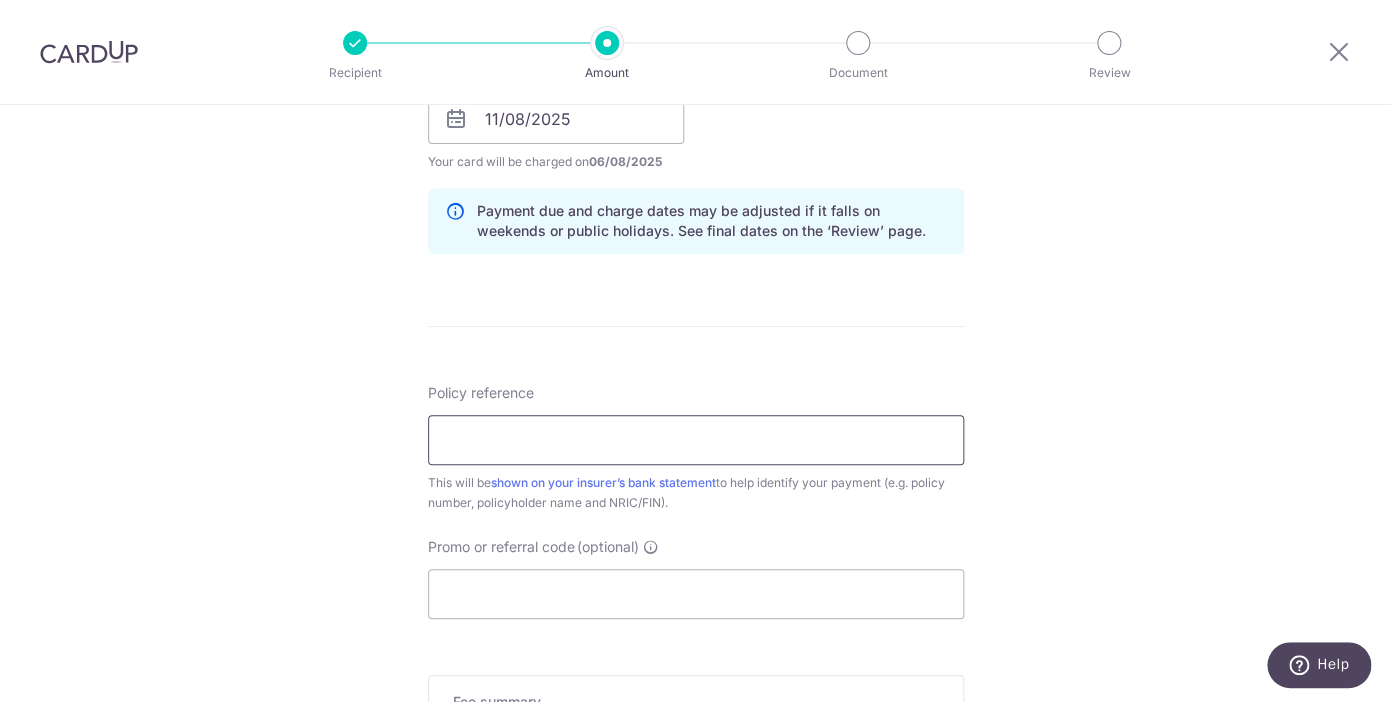 click on "Policy reference" at bounding box center [696, 440] 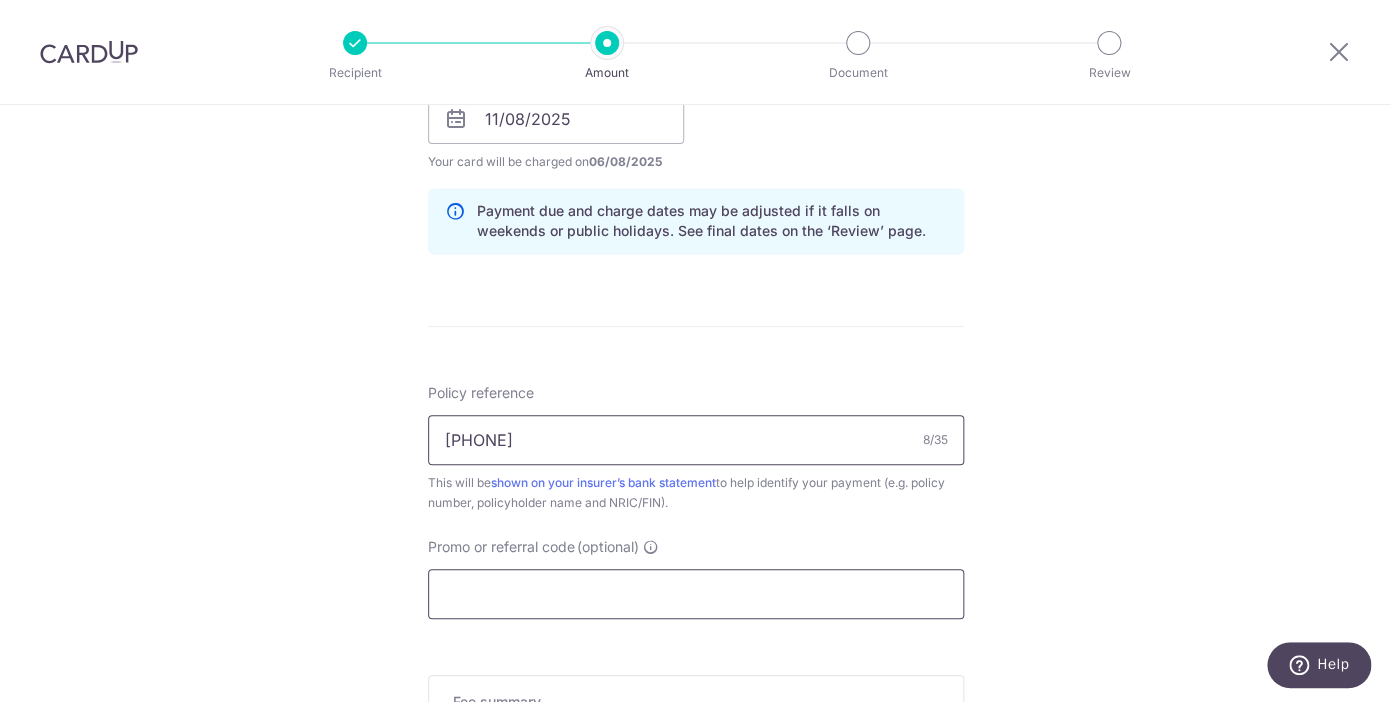 type on "[NUMBER]" 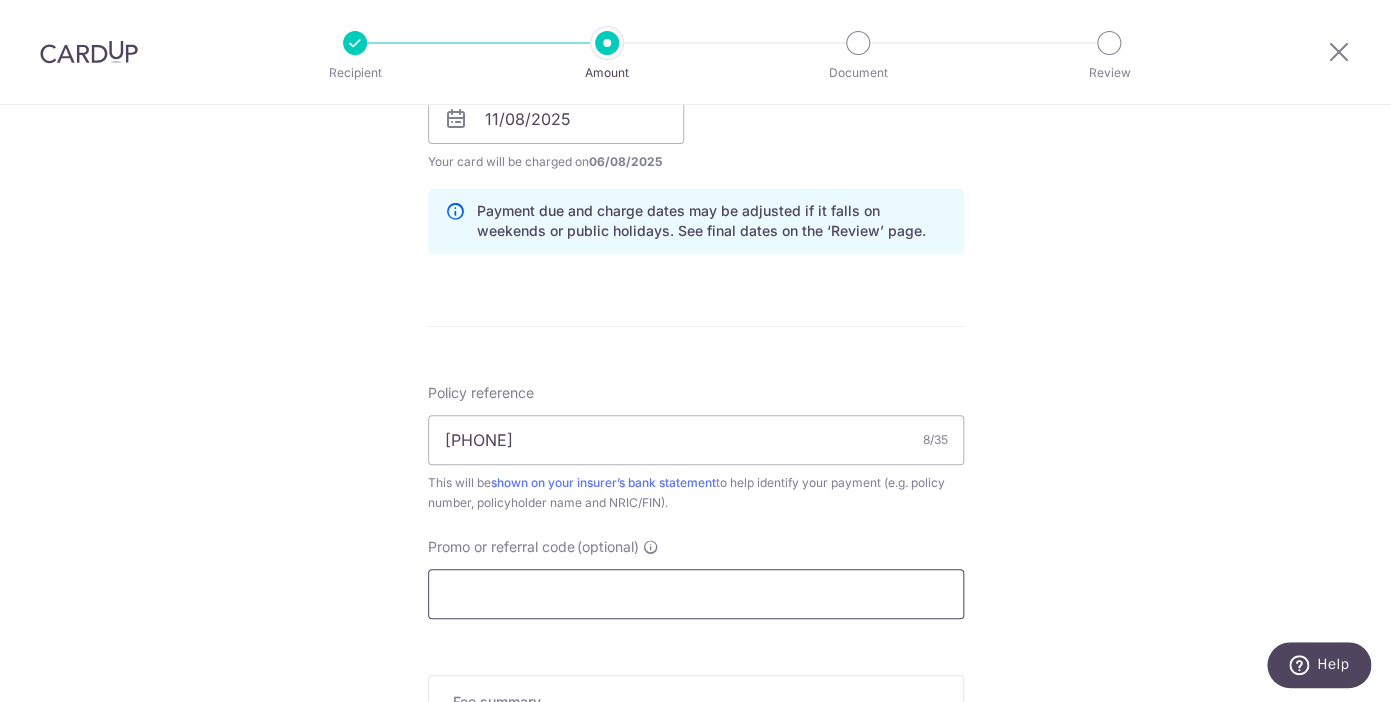 click on "Promo or referral code
(optional)" at bounding box center (696, 594) 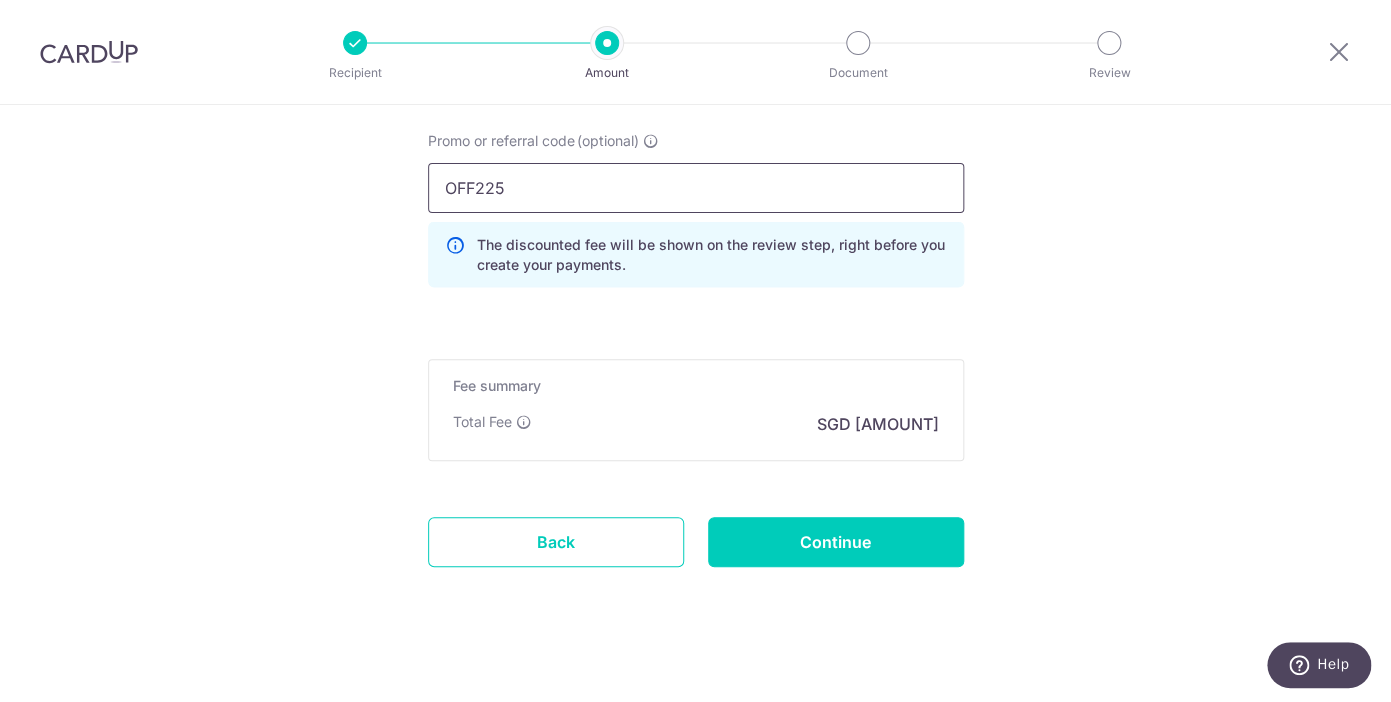 scroll, scrollTop: 1374, scrollLeft: 0, axis: vertical 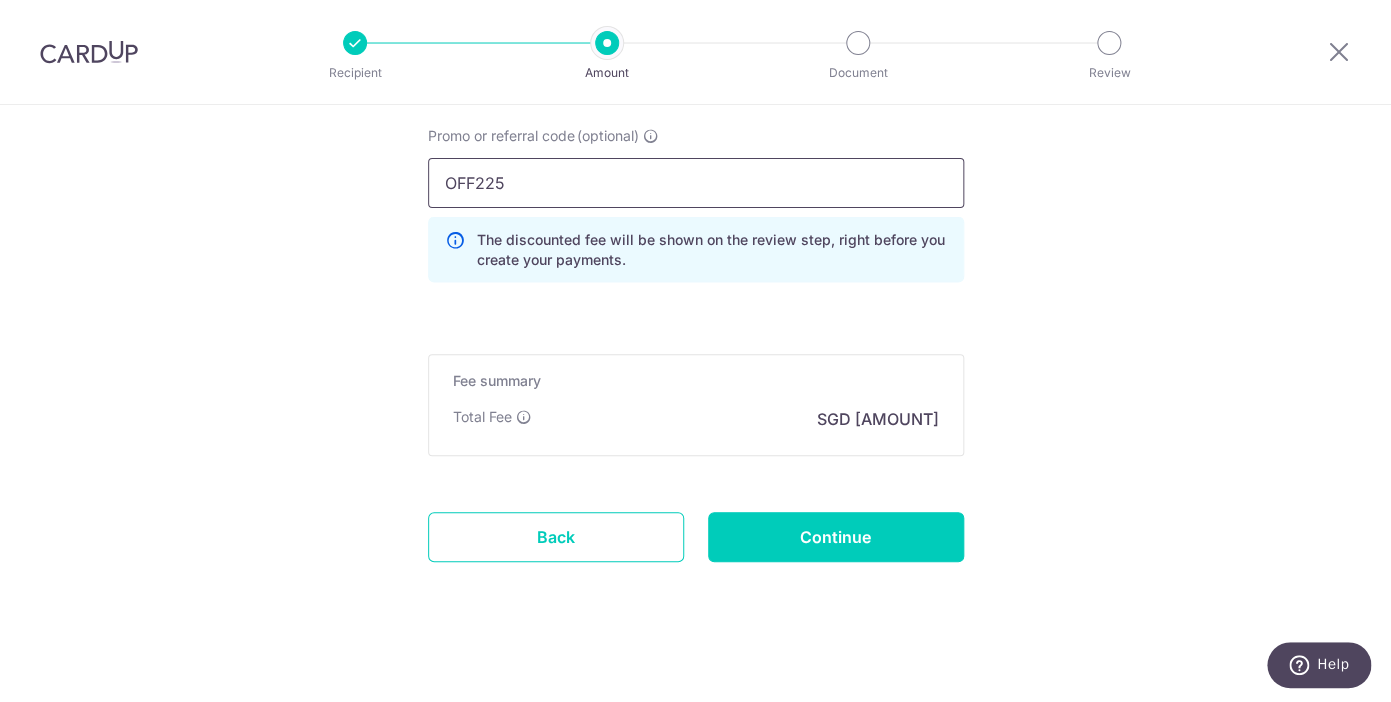 type on "OFF225" 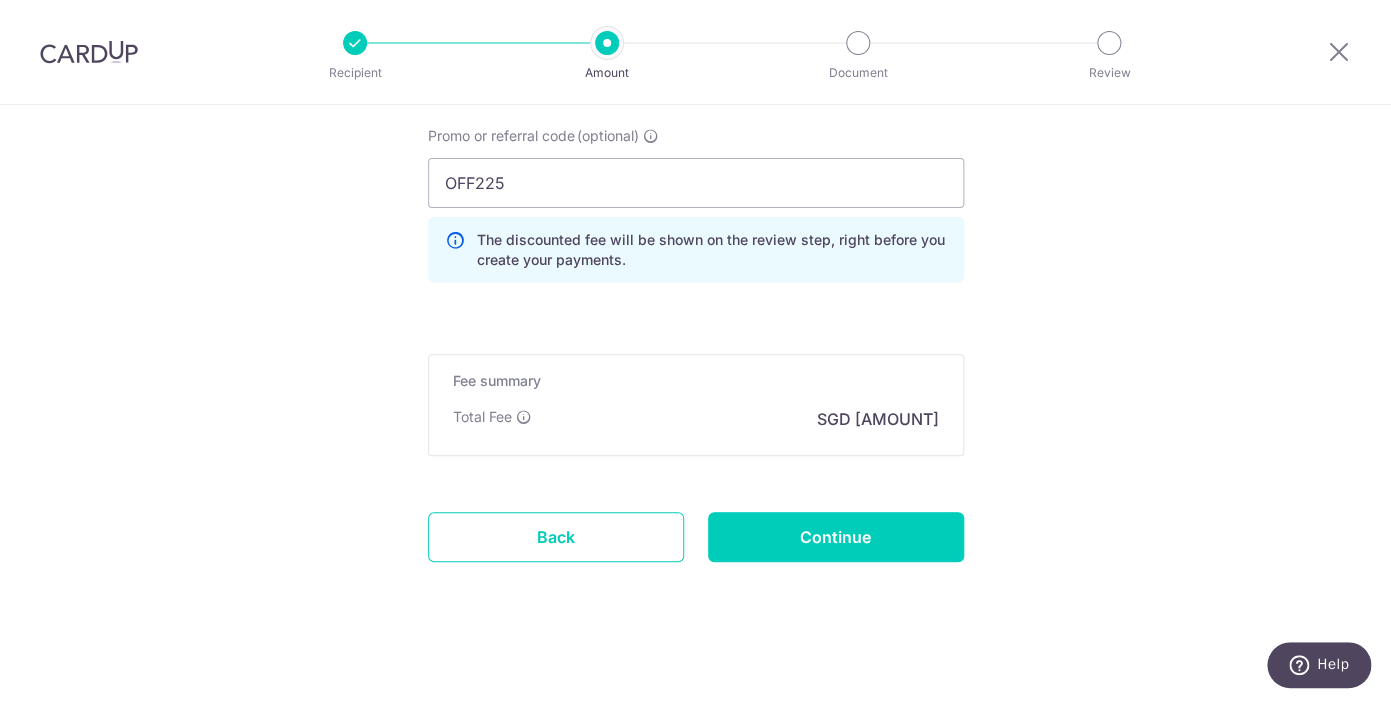 click on "Tell us more about your payment
Enter payment amount
SGD
1,649.45
1649.45
Select Card
**** 8070
Add credit card
Your Cards
**** 5929
**** 8070
Secure 256-bit SSL
Text
New card details
Card
Secure 256-bit SSL" at bounding box center (695, -279) 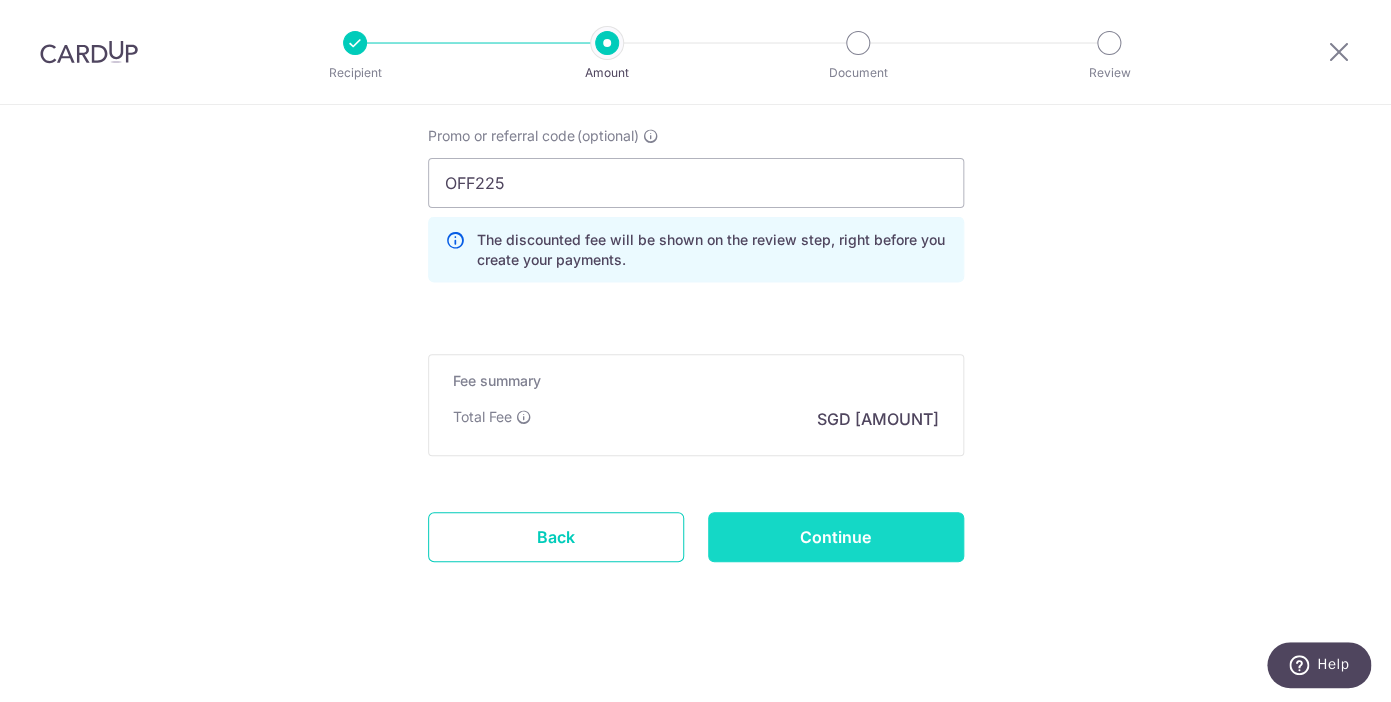 click on "Continue" at bounding box center [836, 537] 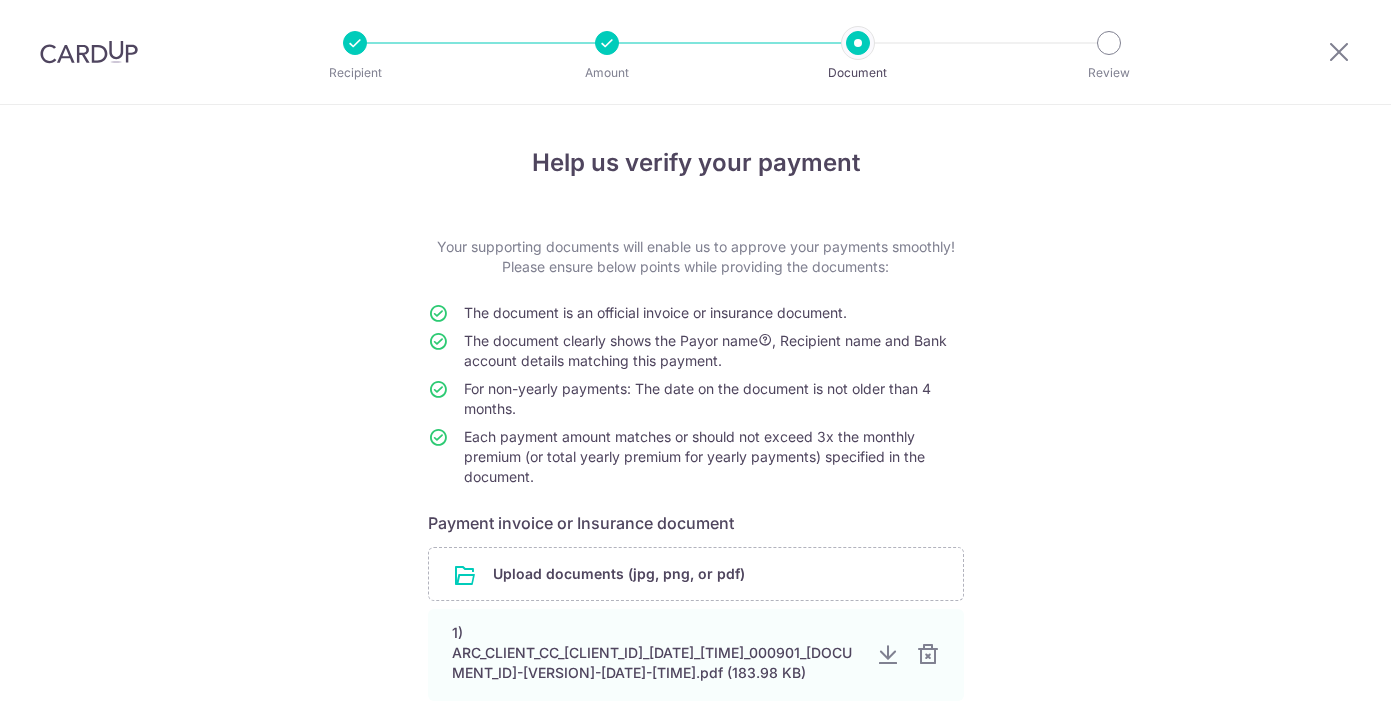 scroll, scrollTop: 0, scrollLeft: 0, axis: both 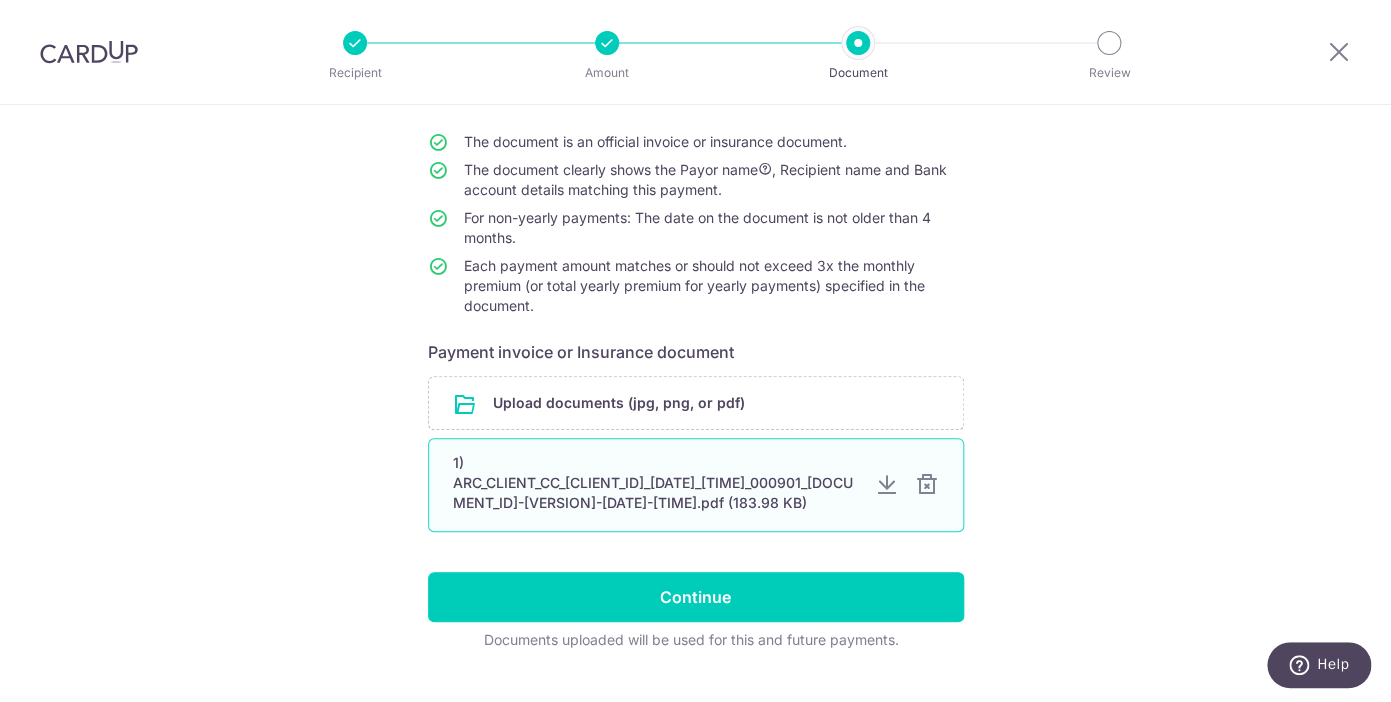 click at bounding box center (887, 485) 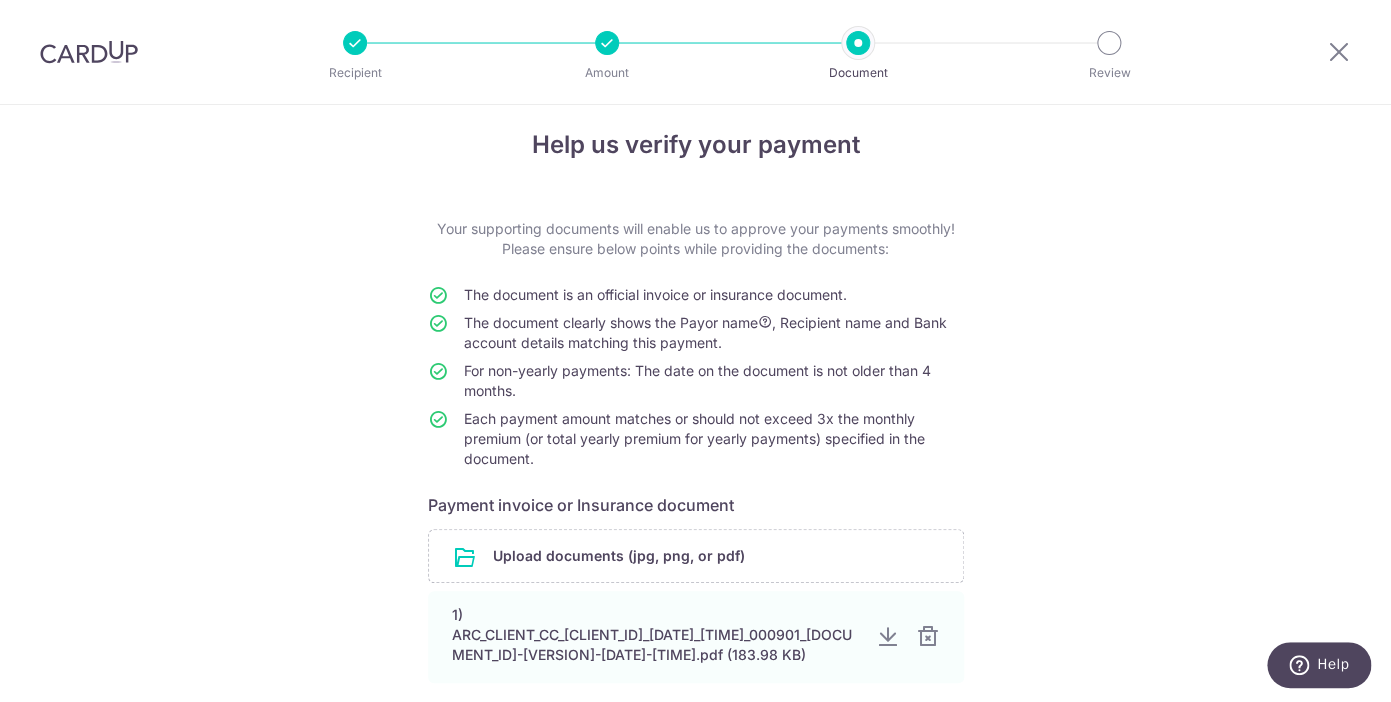 scroll, scrollTop: 0, scrollLeft: 0, axis: both 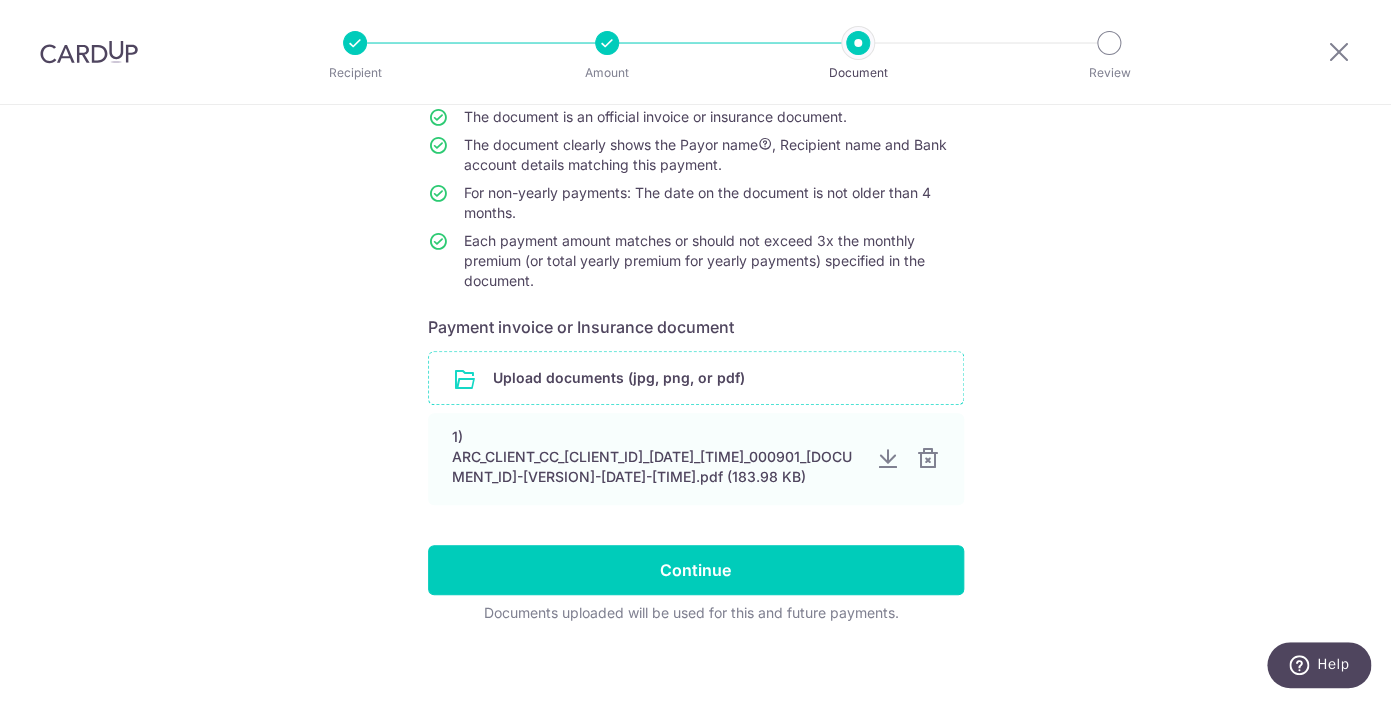 click at bounding box center [696, 378] 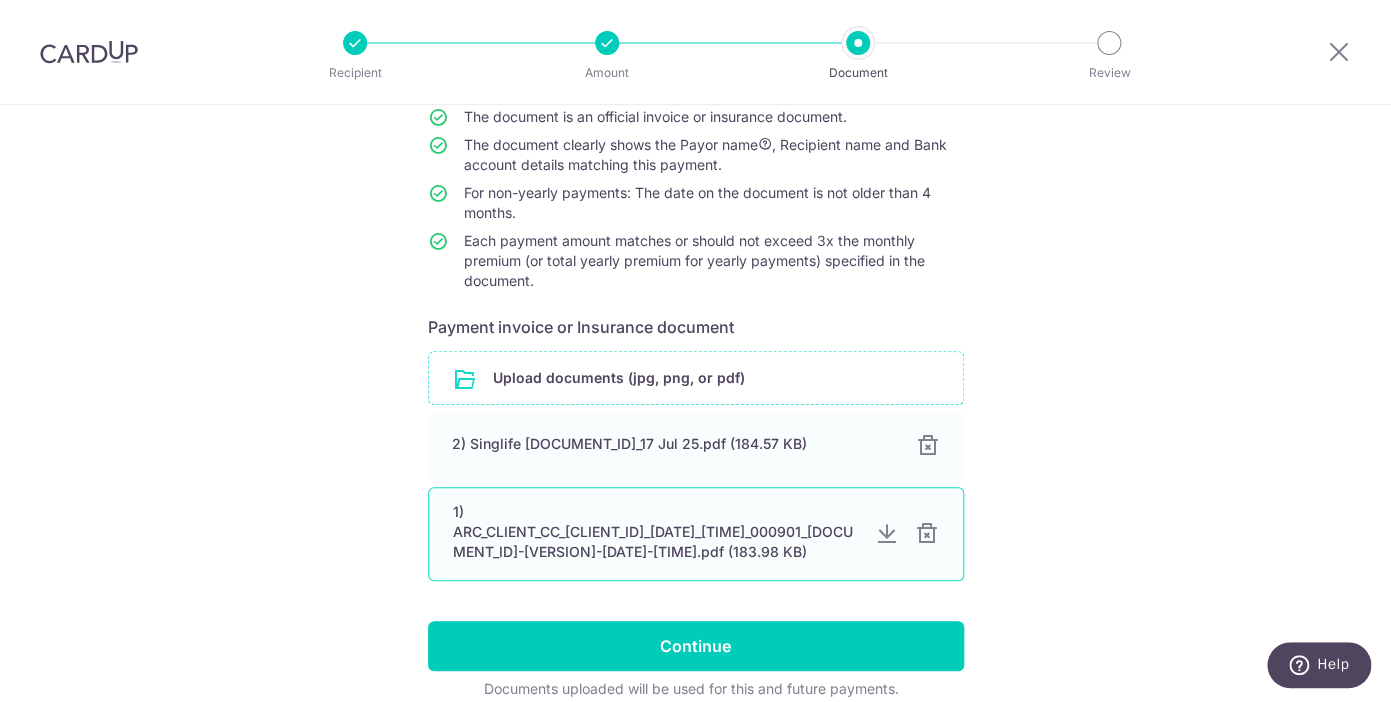 click at bounding box center (927, 534) 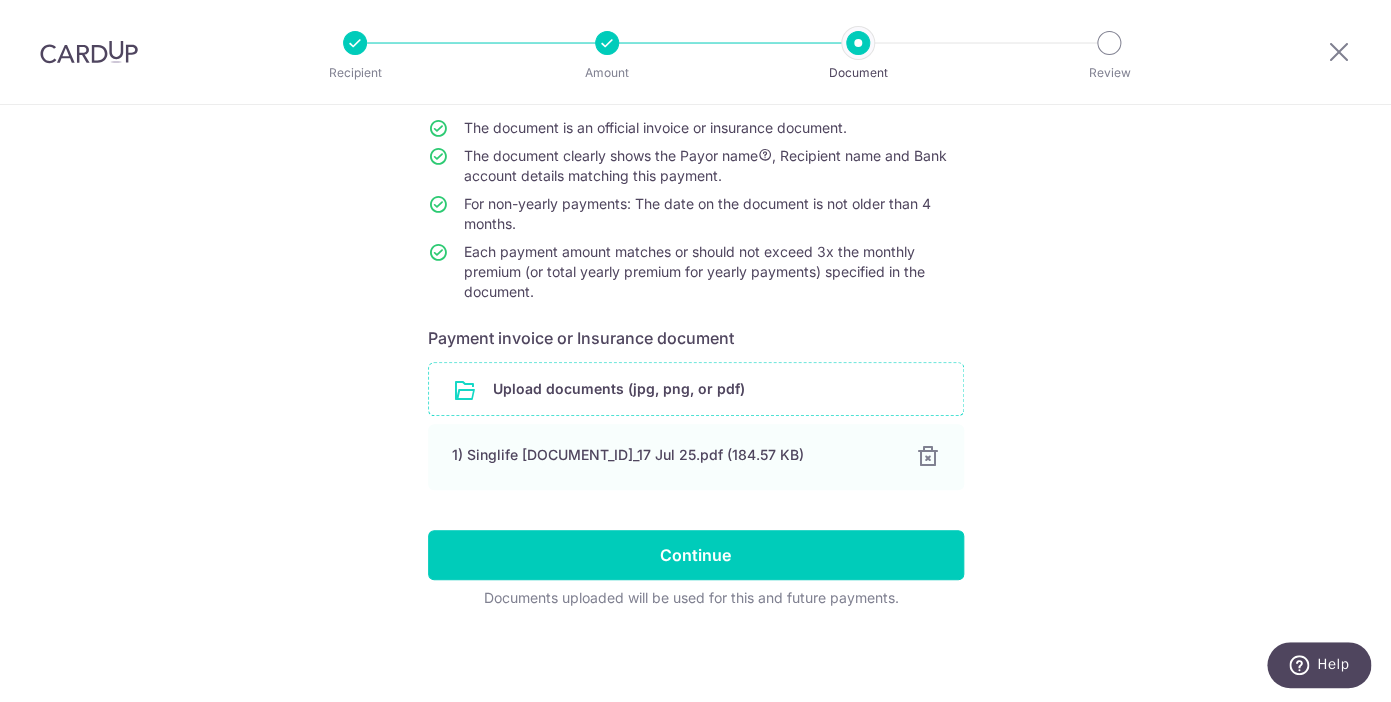 click on "Help us verify your payment
Your supporting documents will enable us to approve your payments smoothly!  Please ensure below points while providing the documents:
The document is an official invoice or insurance document.
The document clearly shows the Payor name  , Recipient name and Bank account details matching this payment.
For non-yearly payments: The date on the document is not older than 4 months.
Each payment amount matches or should not exceed 3x the monthly premium (or total yearly premium for yearly payments) specified in the document.
Payment invoice or Insurance document
Upload documents (jpg, png, or pdf) 1) Singlife [DOCUMENT_ID]_17 Jul 25.pdf (184.57 KB) 100%
Continue" at bounding box center (695, 311) 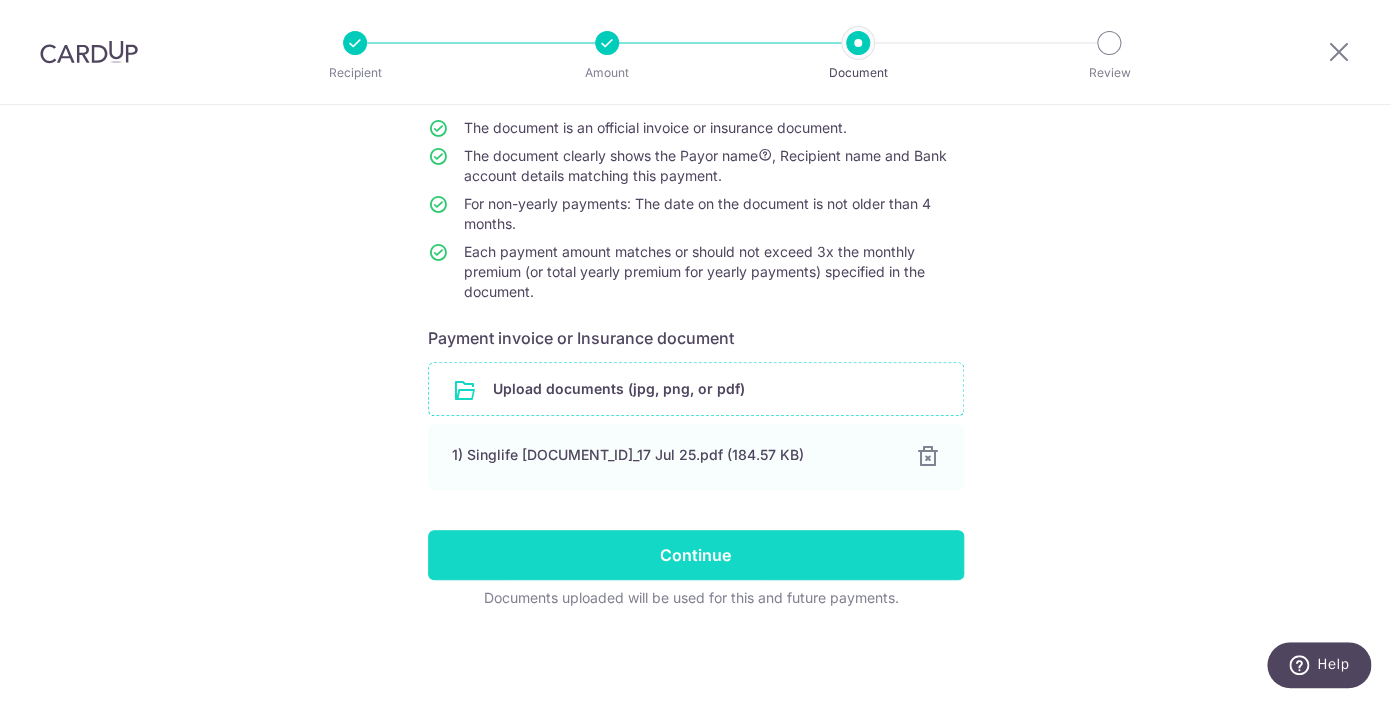 click on "Continue" at bounding box center (696, 555) 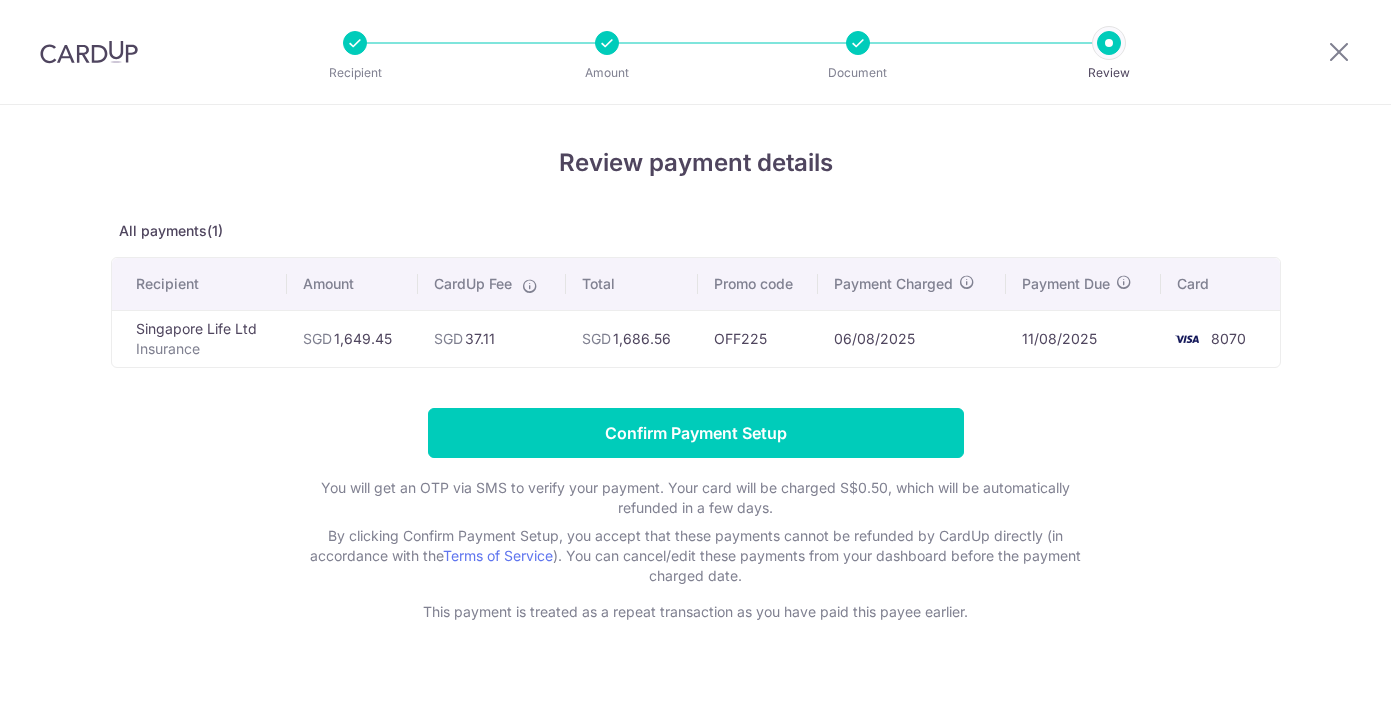 scroll, scrollTop: 0, scrollLeft: 0, axis: both 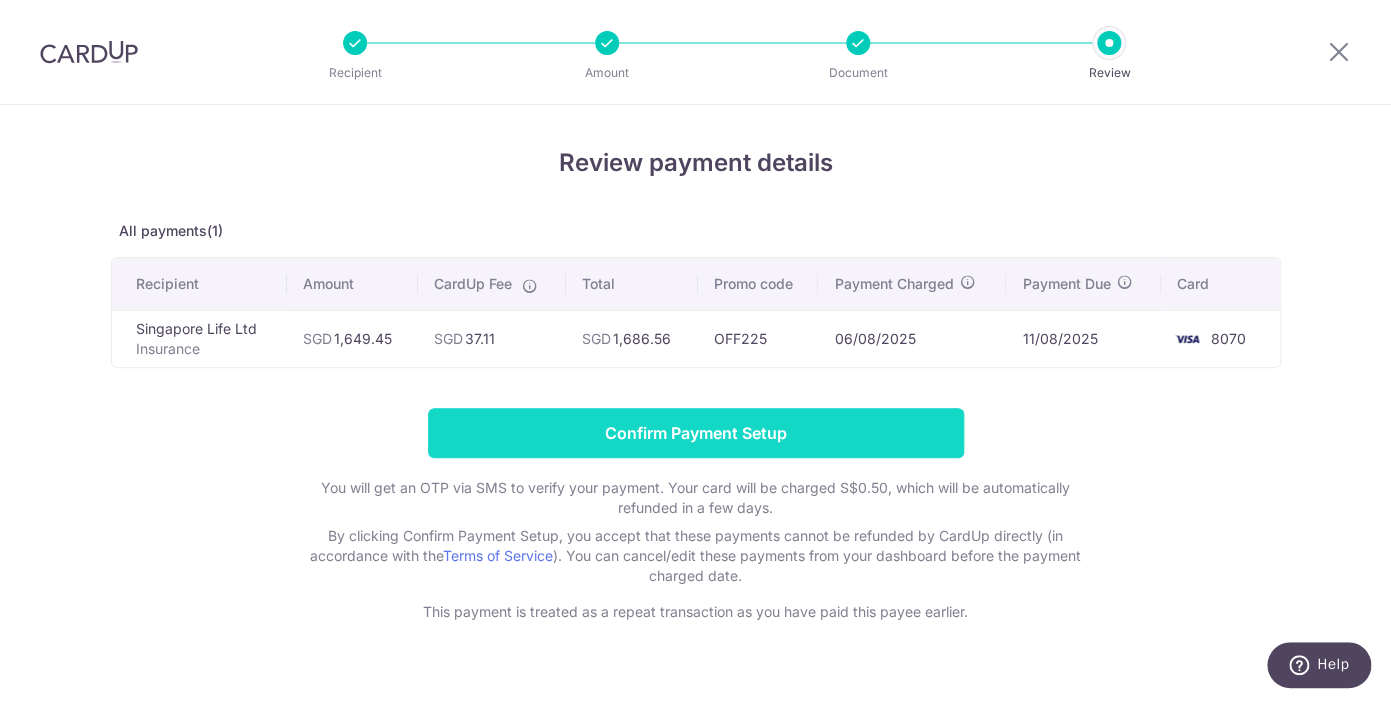 click on "Confirm Payment Setup" at bounding box center [696, 433] 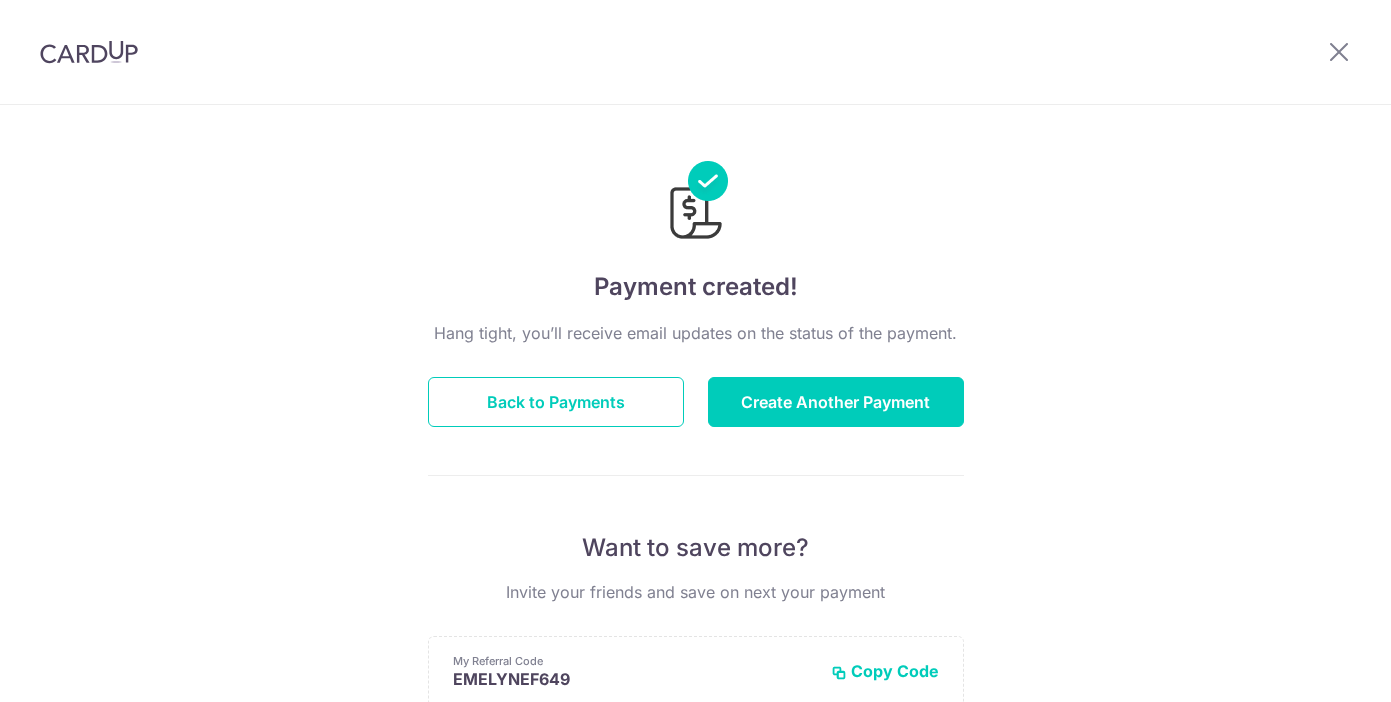 scroll, scrollTop: 0, scrollLeft: 0, axis: both 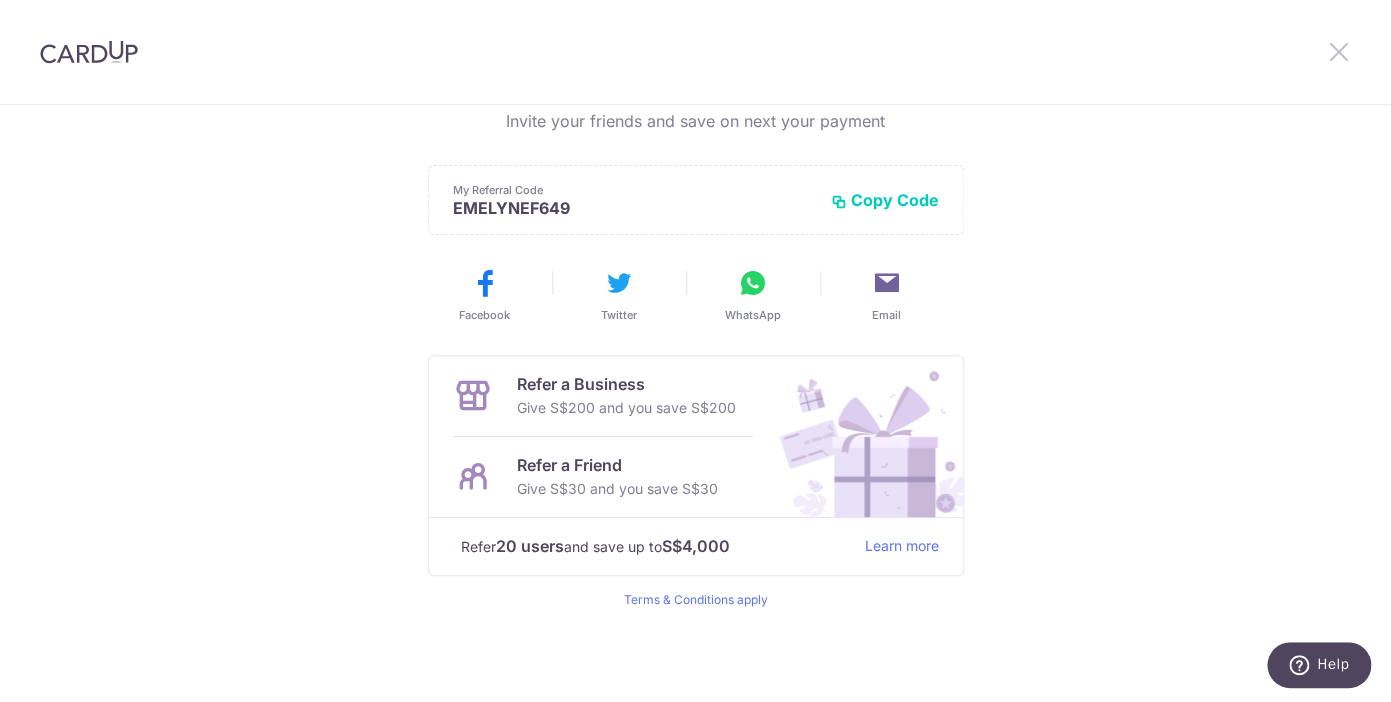 click at bounding box center (1339, 51) 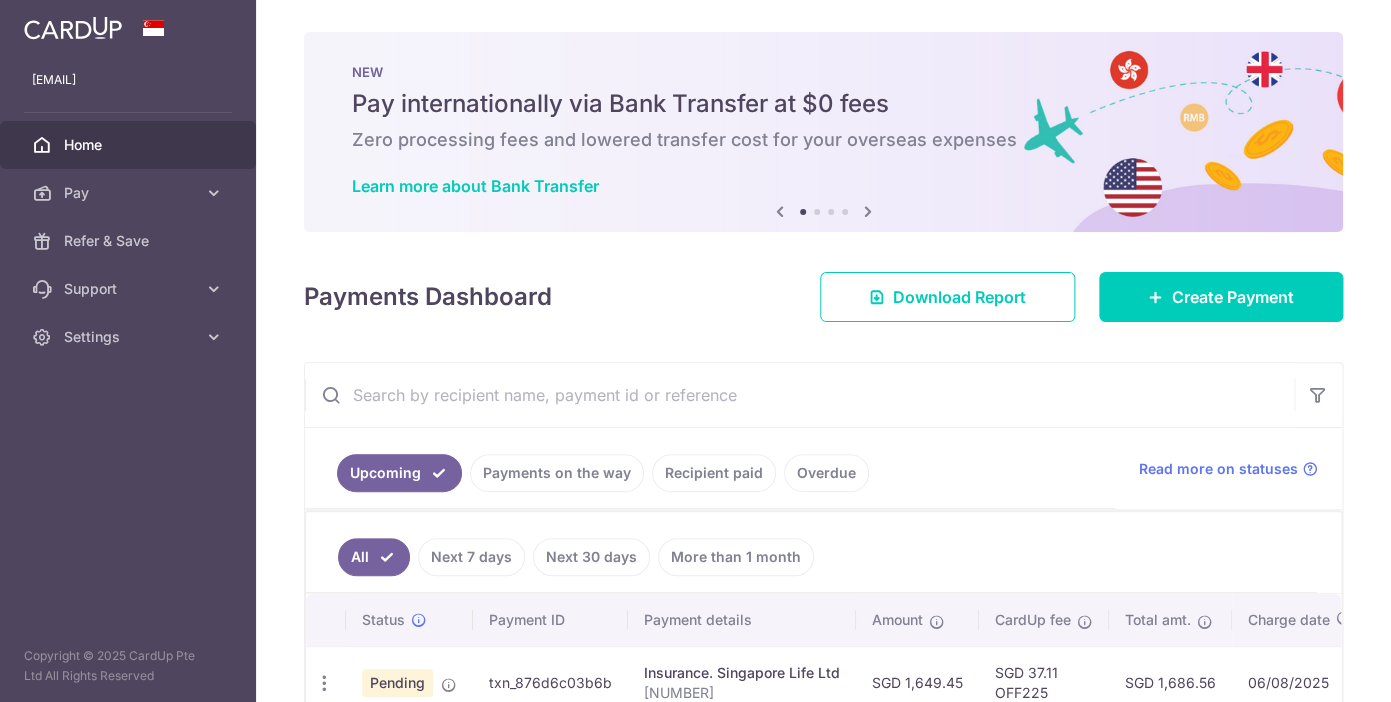scroll, scrollTop: 0, scrollLeft: 0, axis: both 